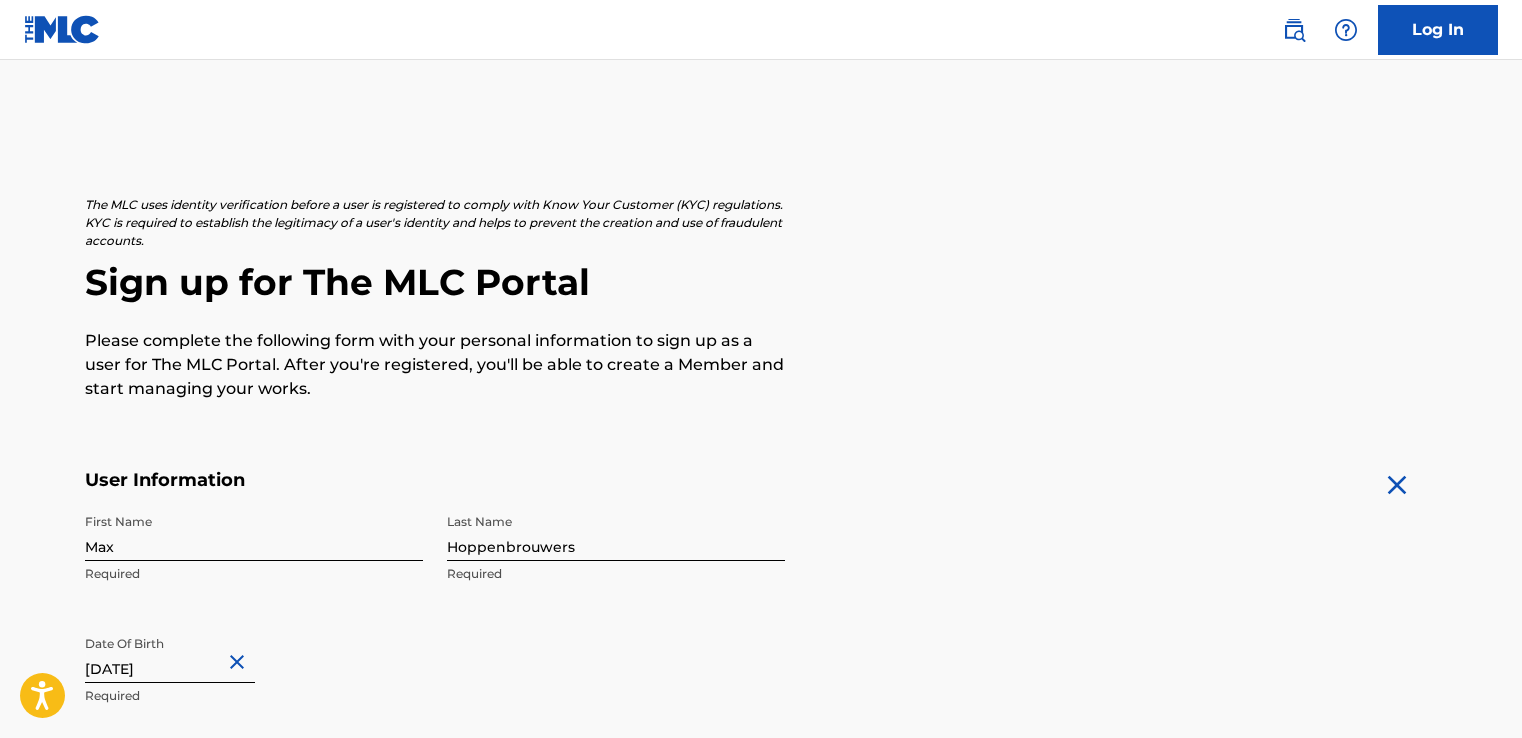 scroll, scrollTop: 697, scrollLeft: 0, axis: vertical 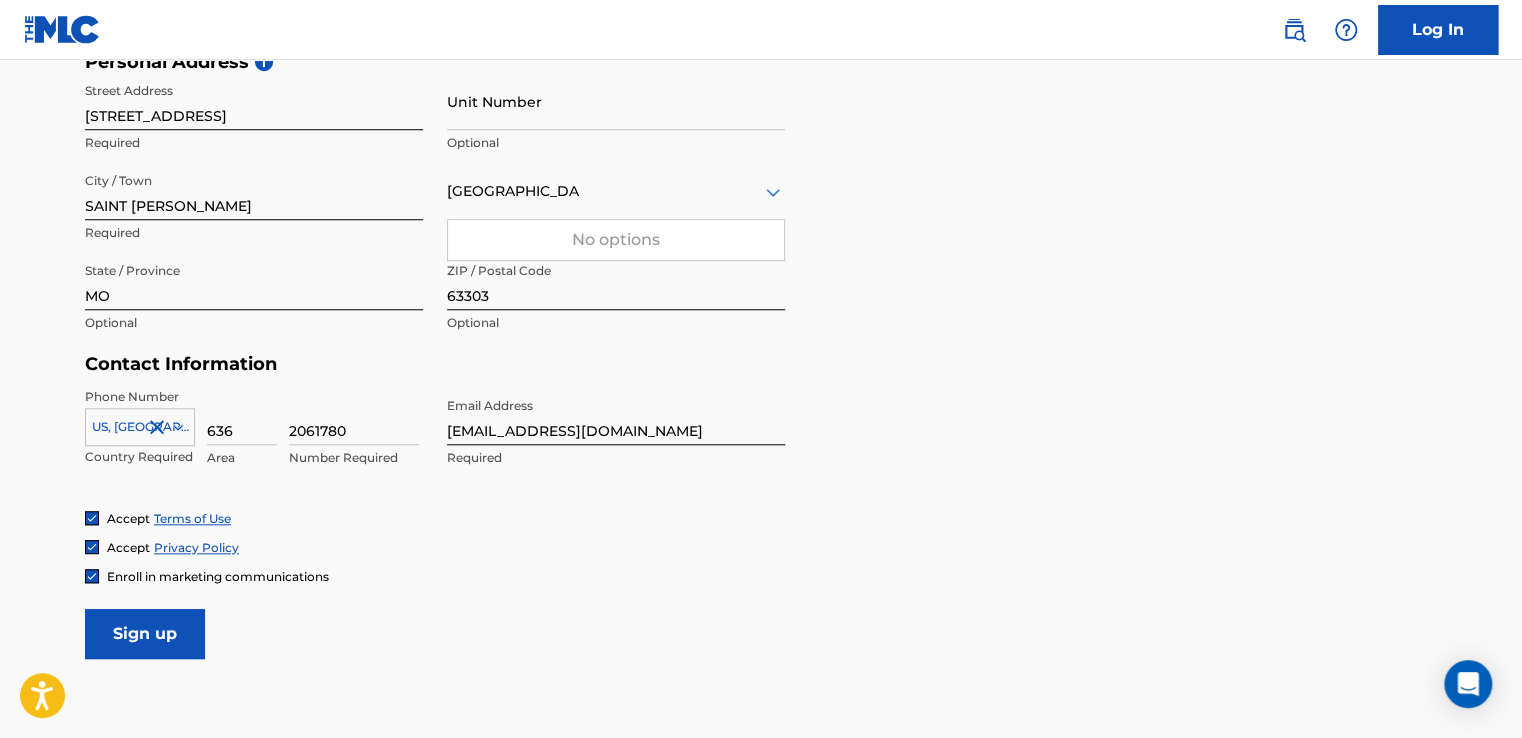 click on "Sign up" at bounding box center [145, 634] 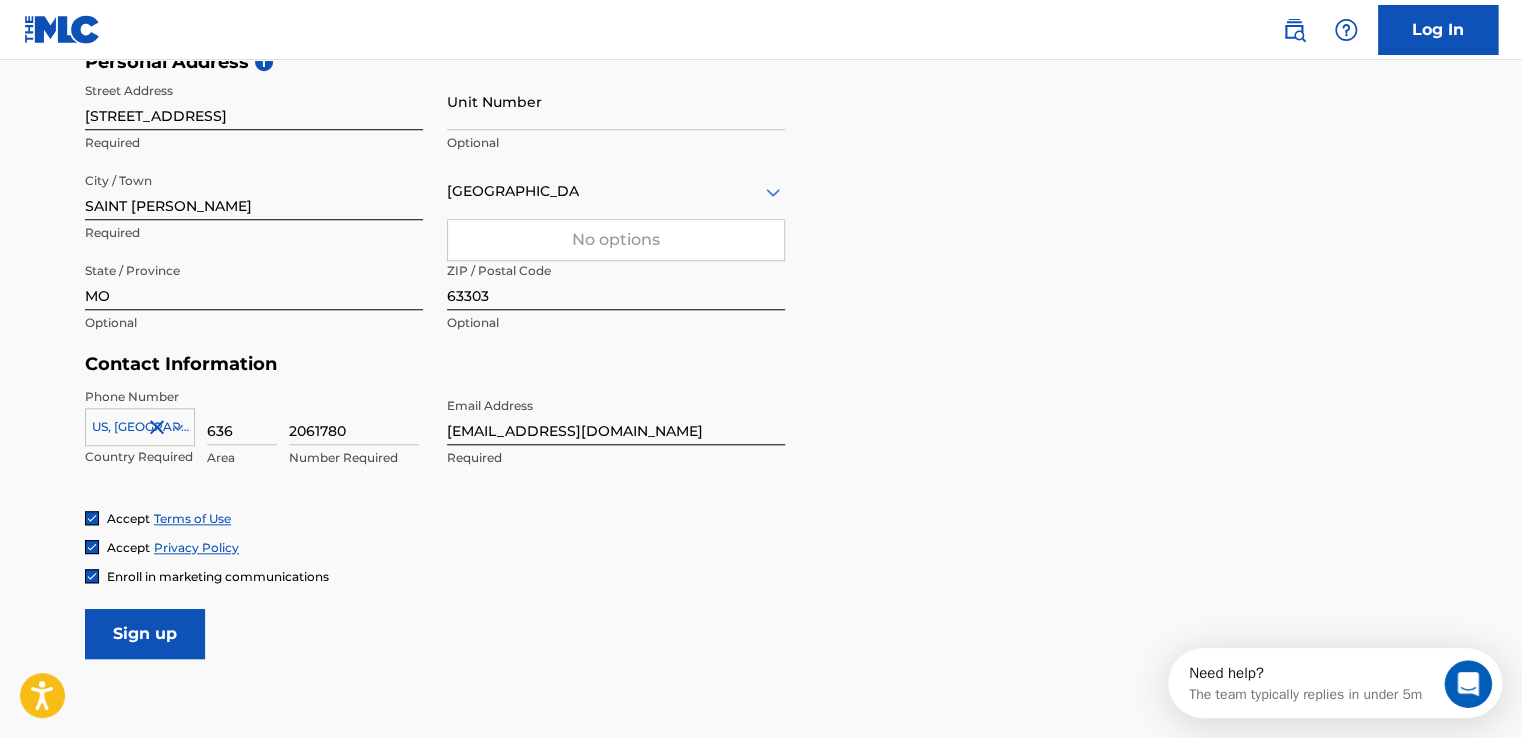 scroll, scrollTop: 0, scrollLeft: 0, axis: both 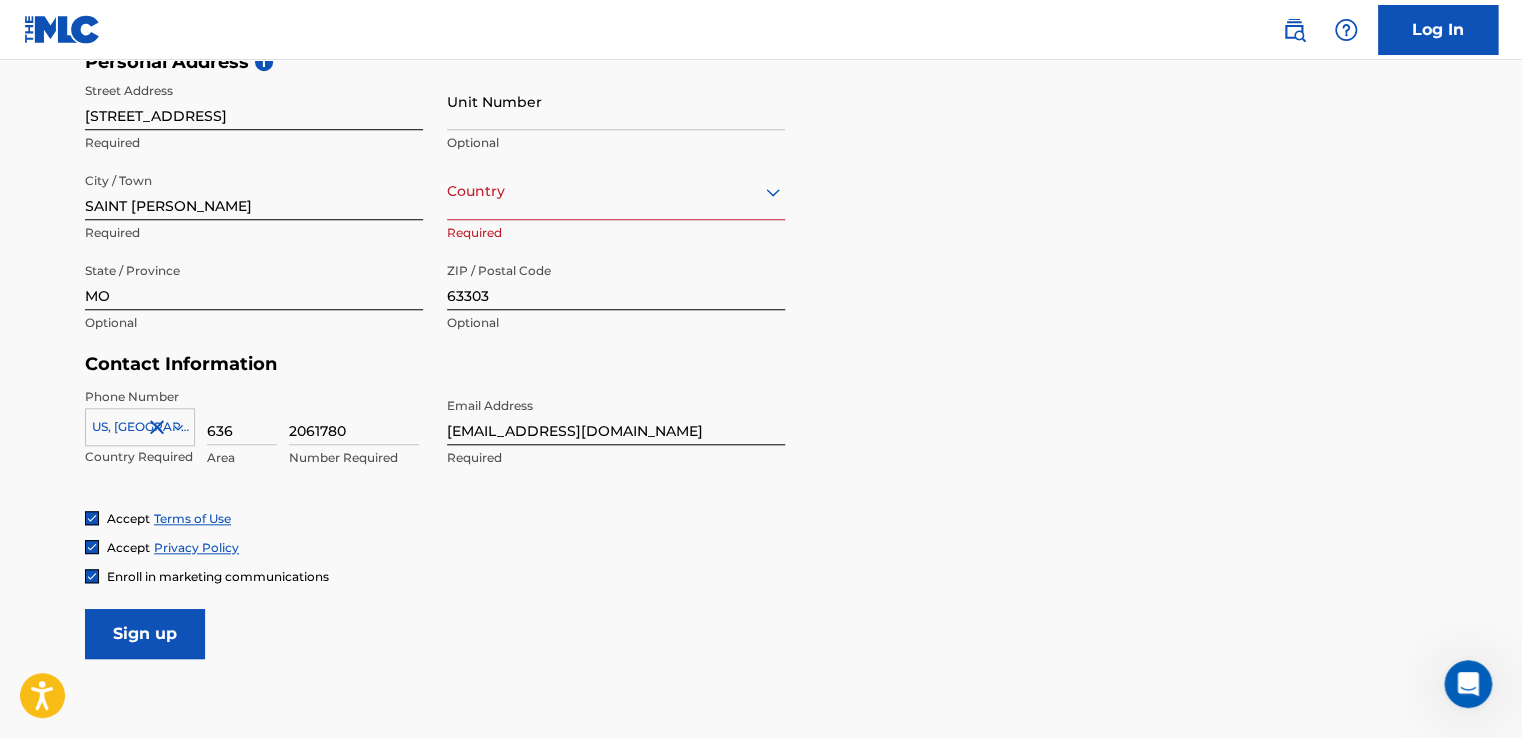 click 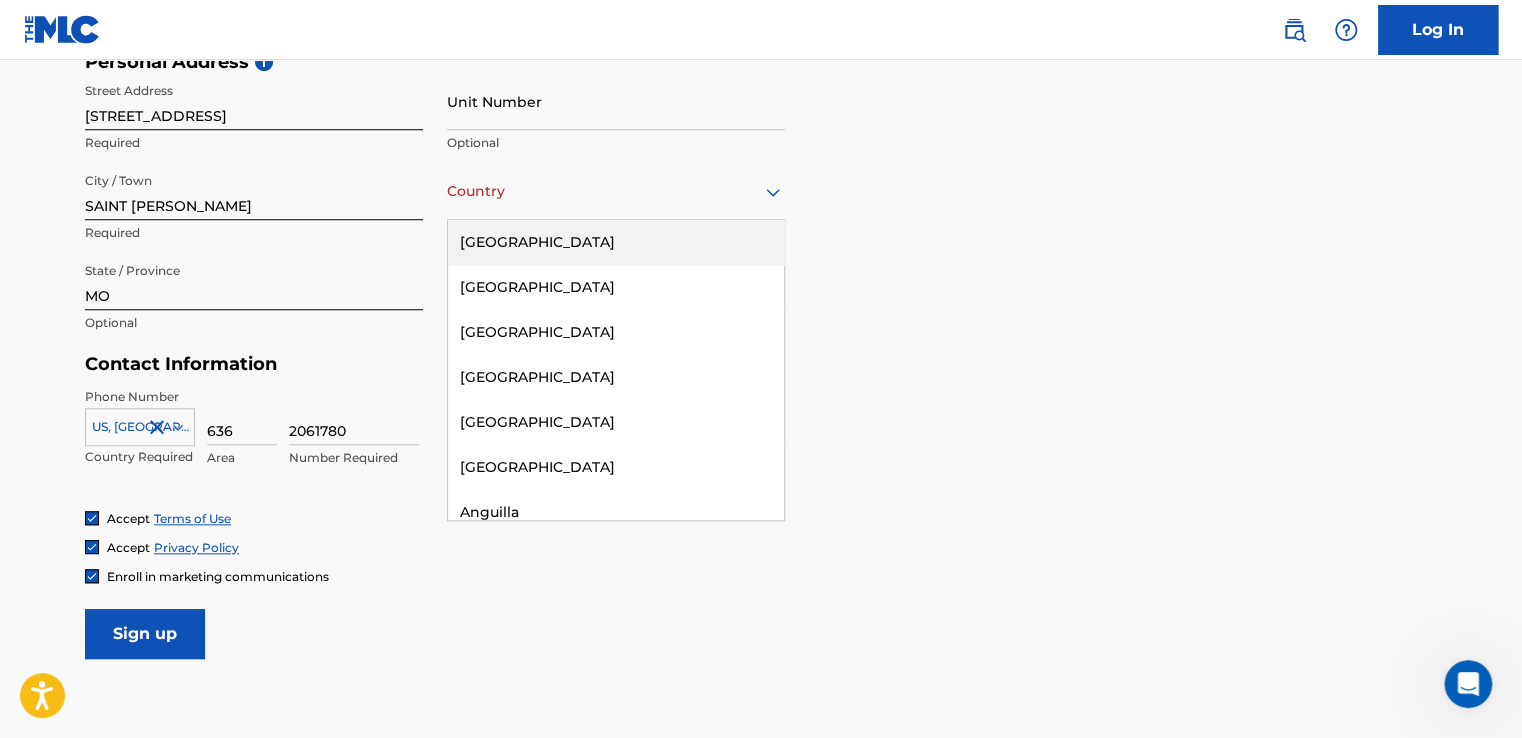click 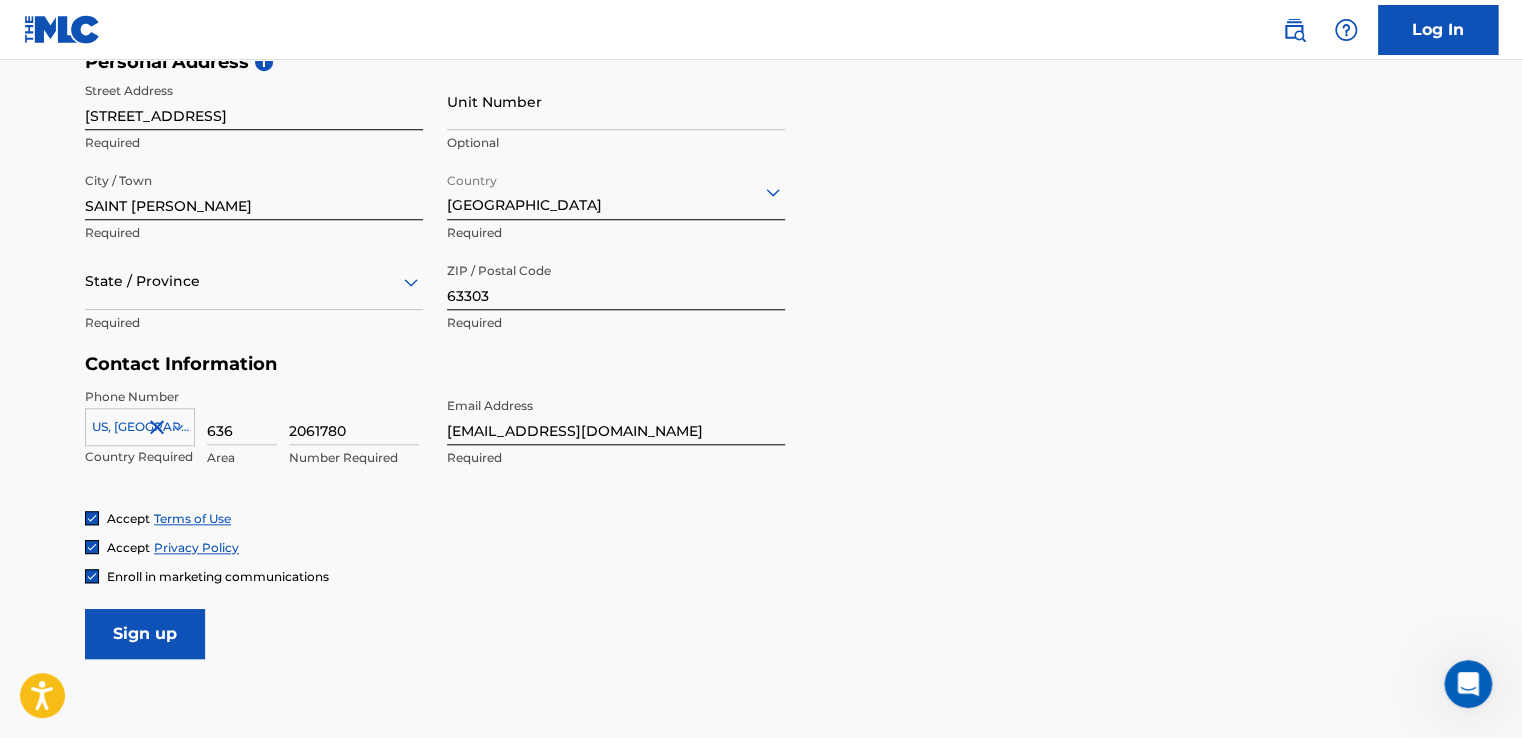 click 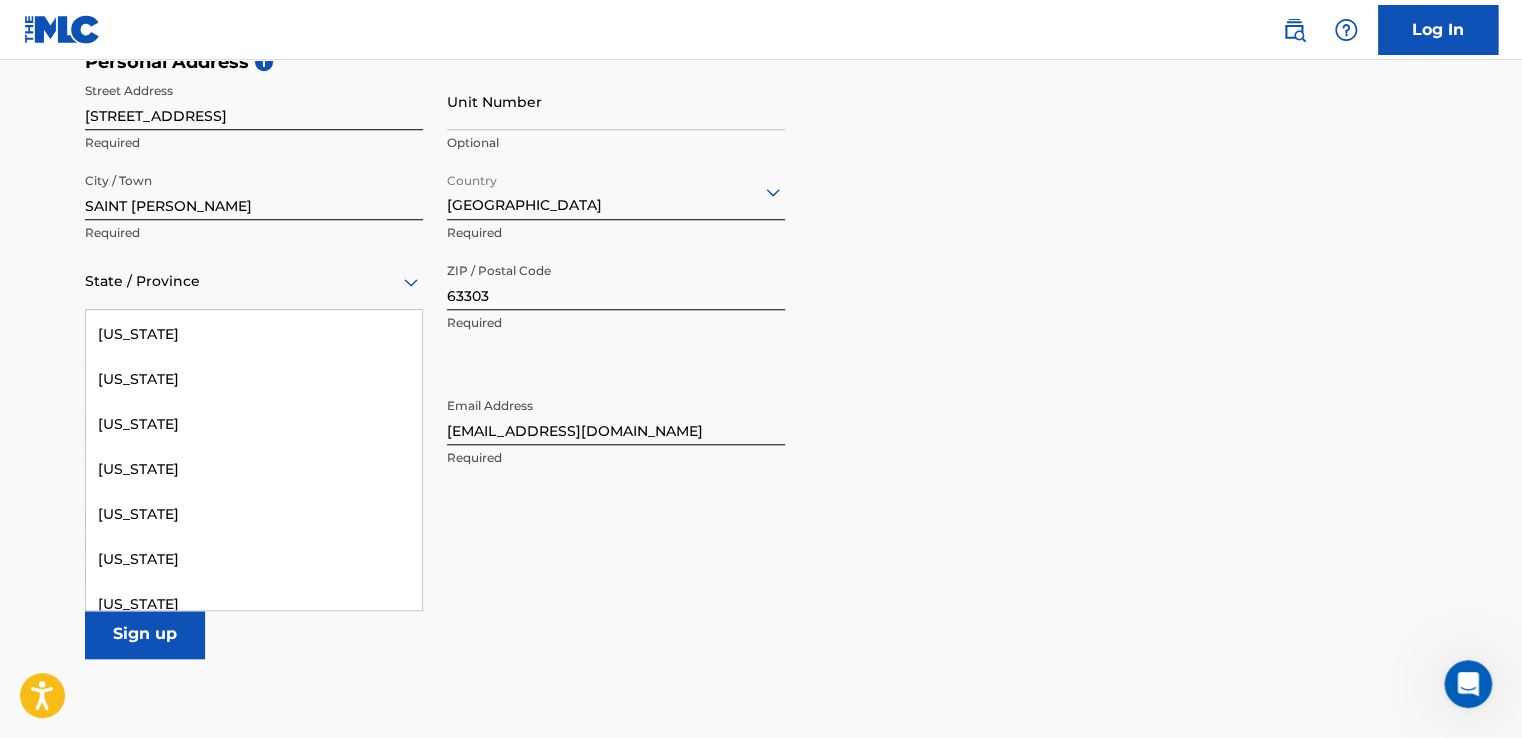 scroll, scrollTop: 1200, scrollLeft: 0, axis: vertical 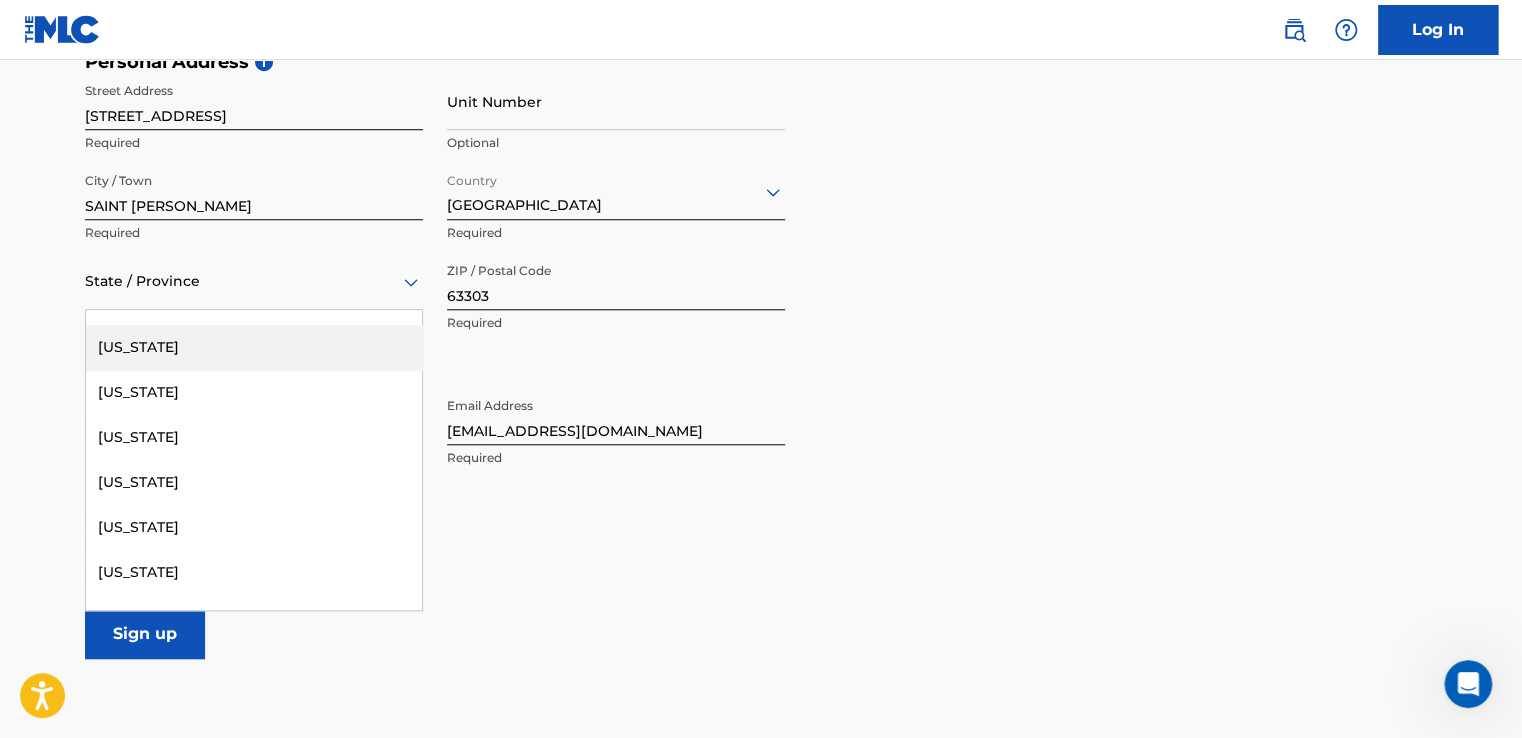 click on "[US_STATE]" at bounding box center (254, 347) 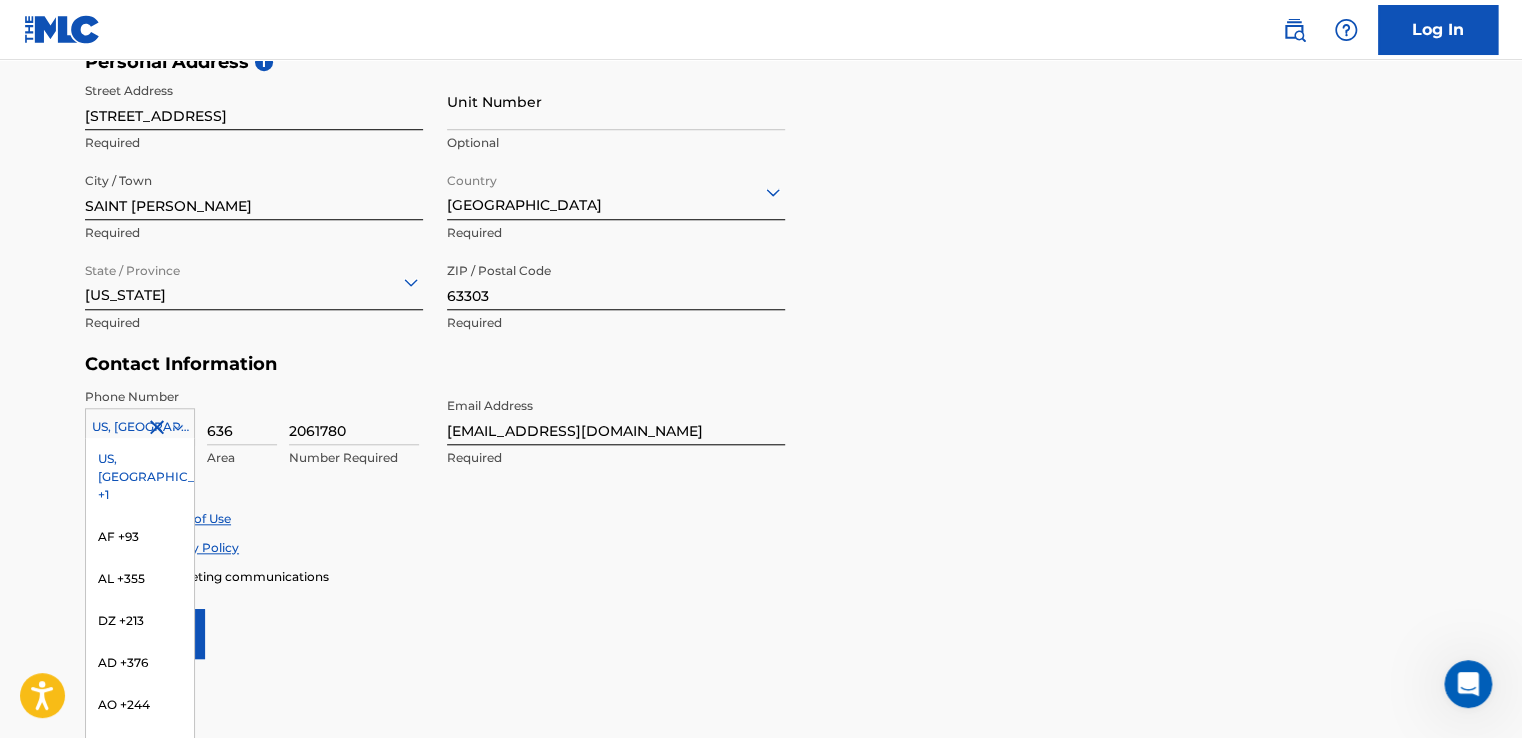 click 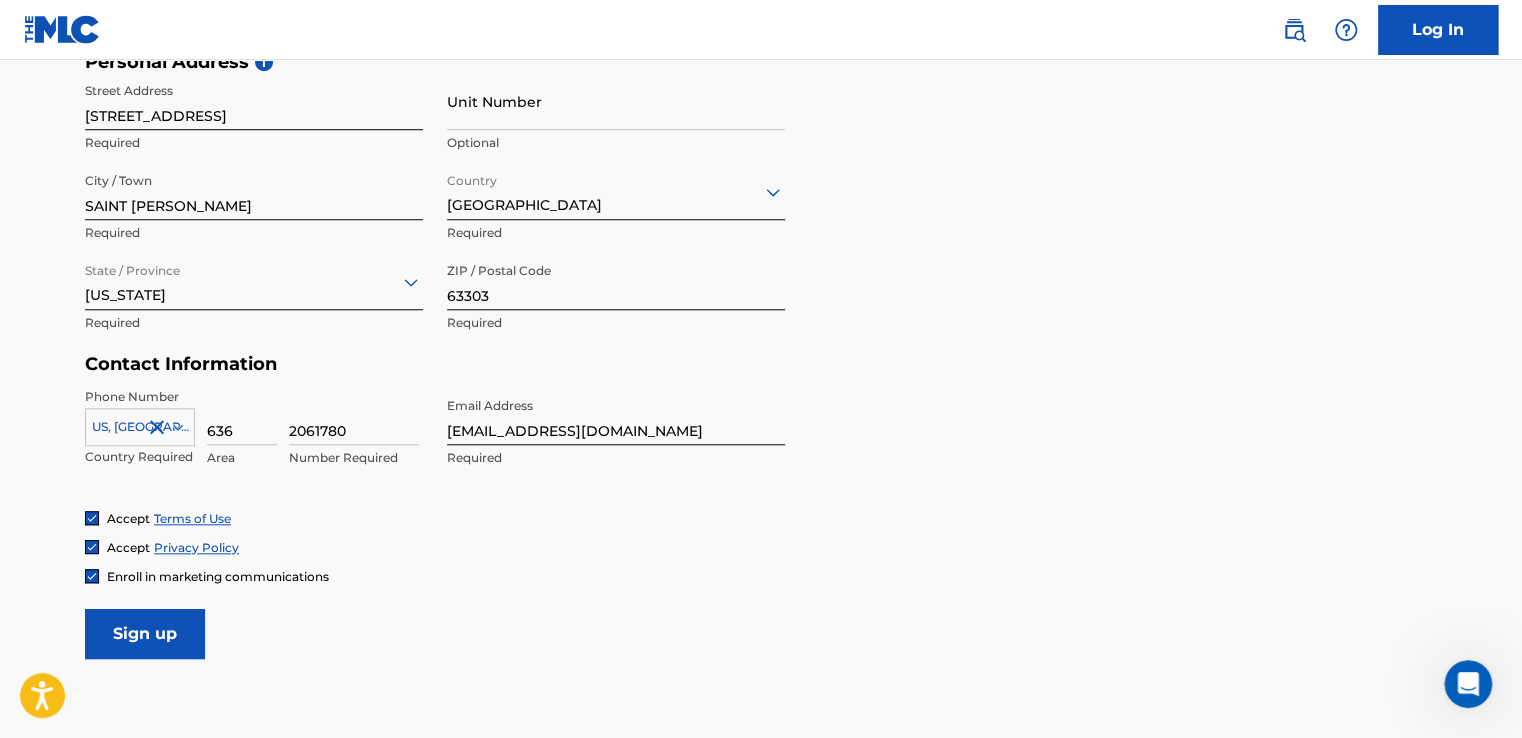 click on "Phone Number option [GEOGRAPHIC_DATA], [GEOGRAPHIC_DATA] +1, selected. [GEOGRAPHIC_DATA], [GEOGRAPHIC_DATA] +1 Country Required 636 Area 2061780 Number Required Email Address [EMAIL_ADDRESS][DOMAIN_NAME] Required" at bounding box center [435, 449] 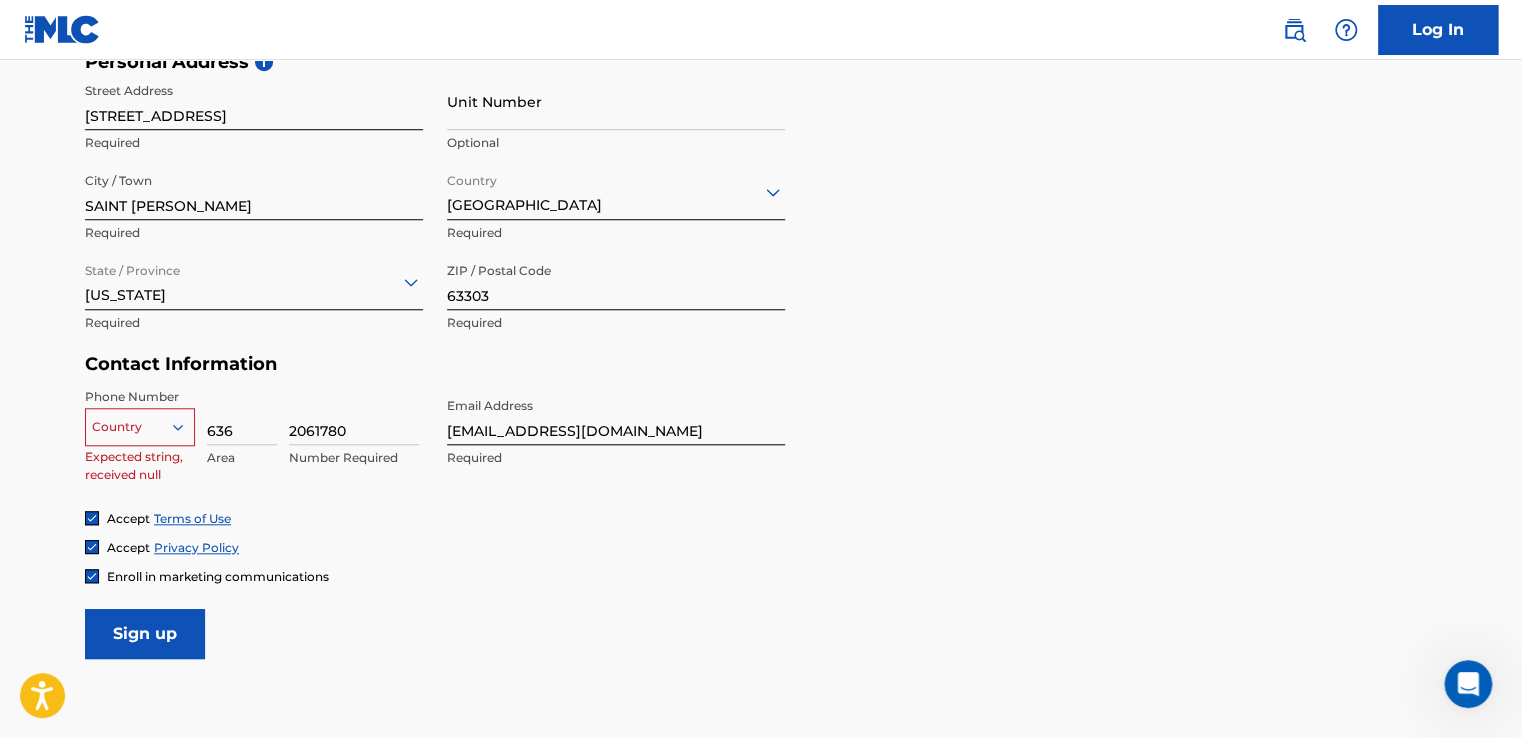 click 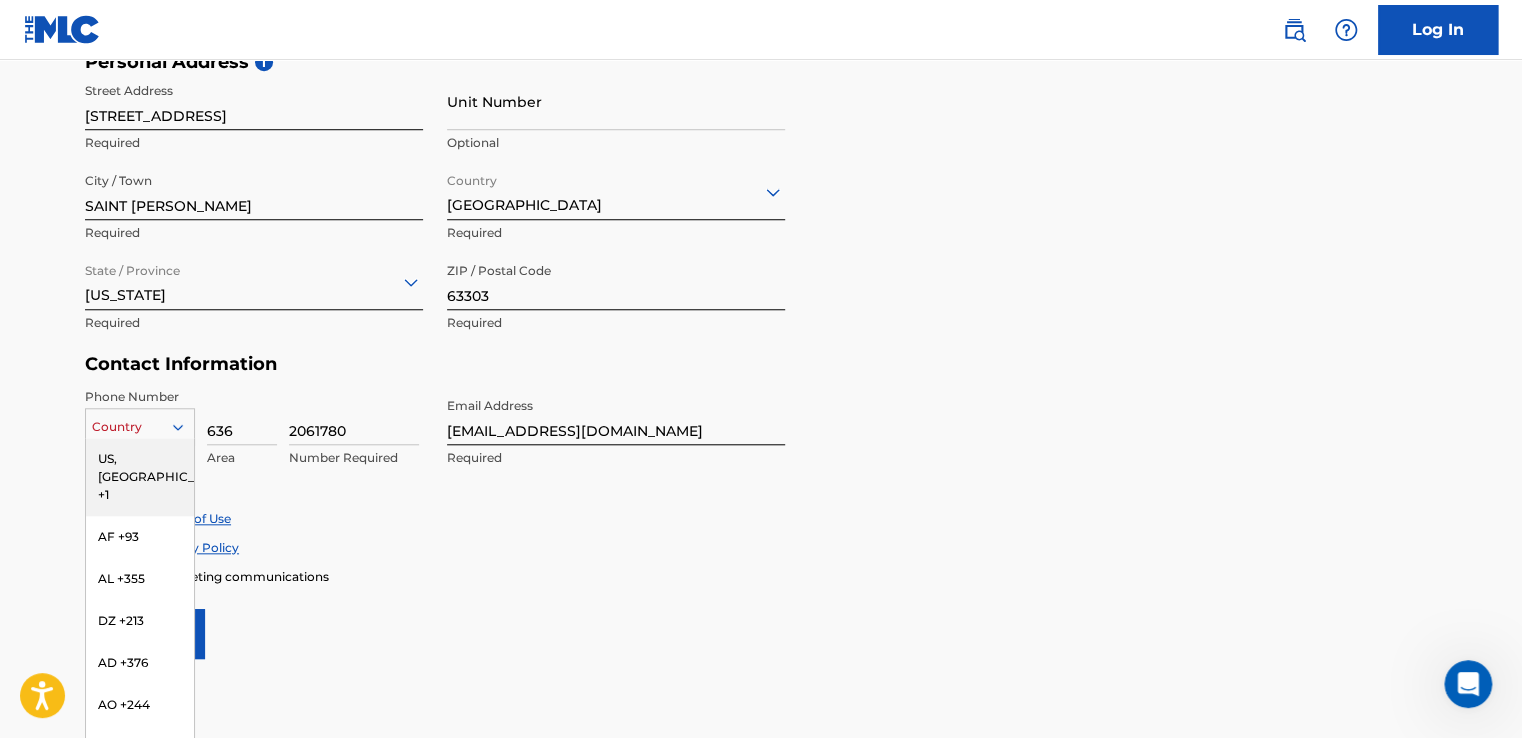 click on "US, [GEOGRAPHIC_DATA] +1" at bounding box center [140, 477] 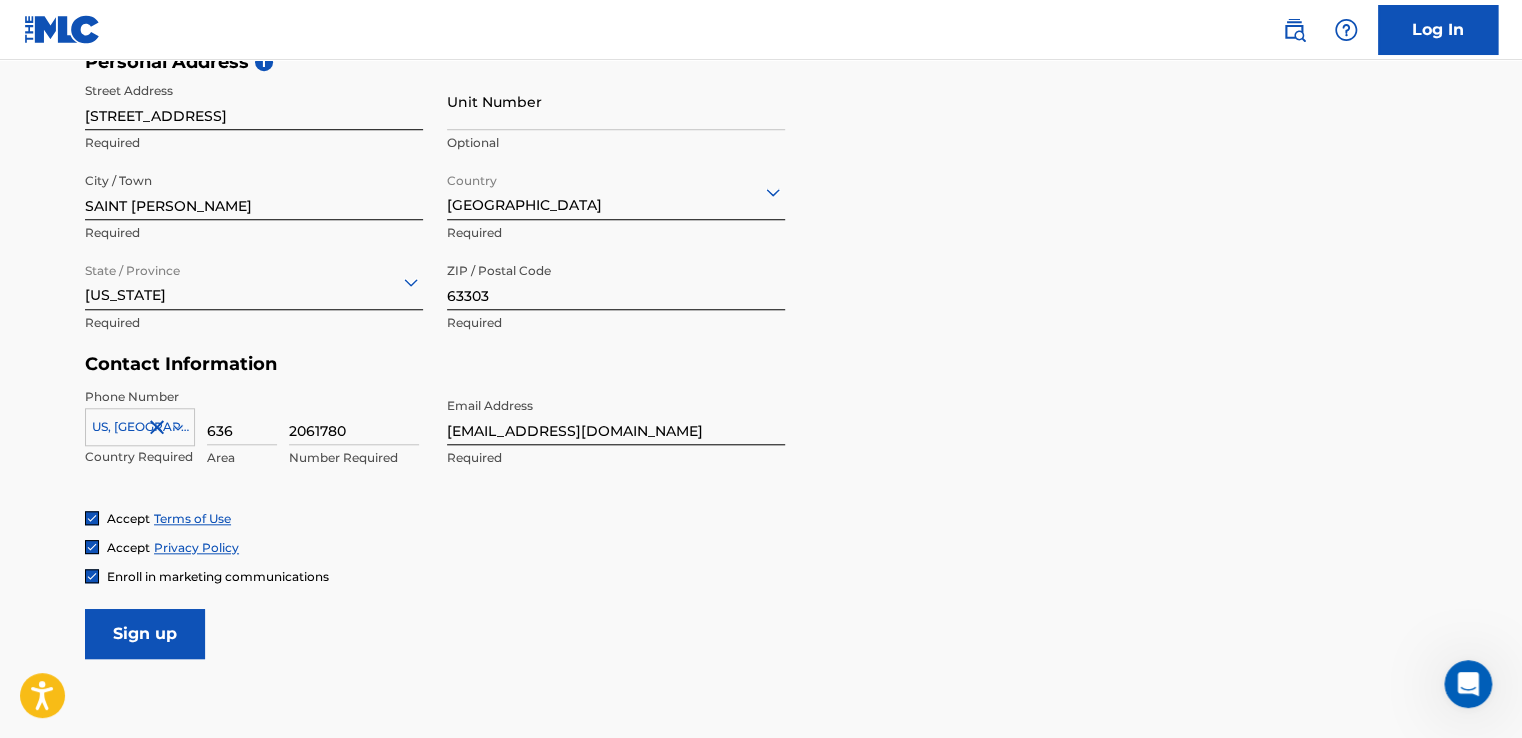 click on "Sign up" at bounding box center [145, 634] 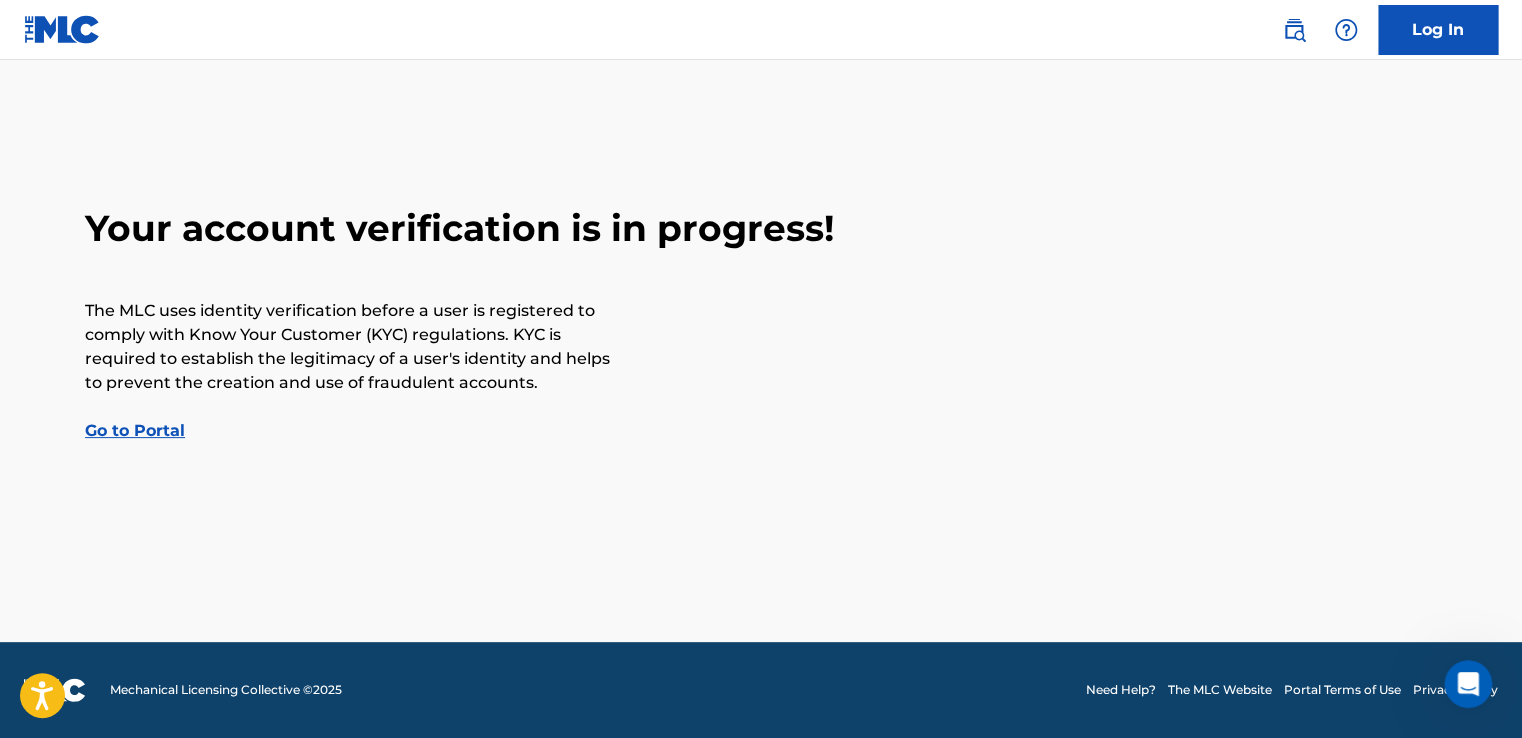 scroll, scrollTop: 0, scrollLeft: 0, axis: both 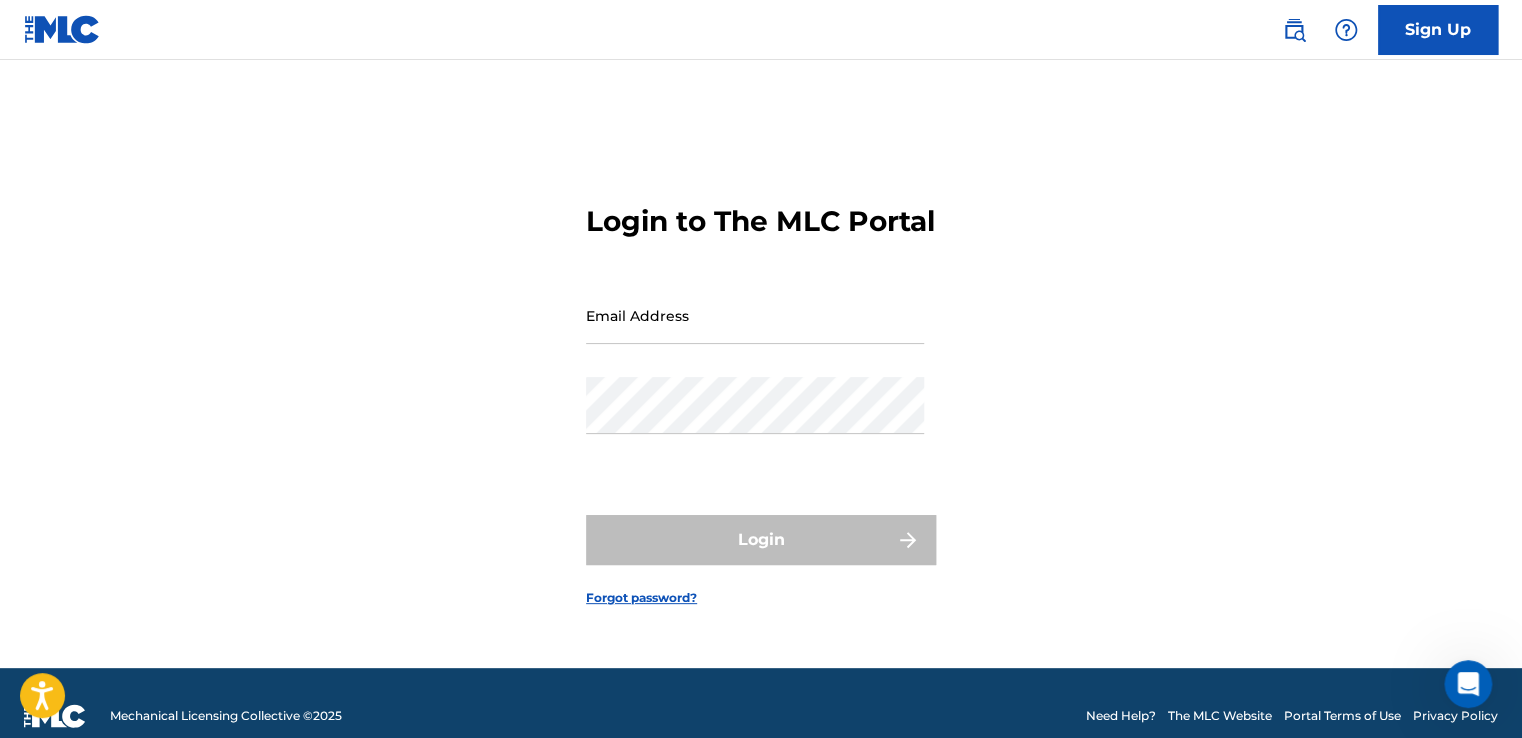 click on "Email Address" at bounding box center (755, 315) 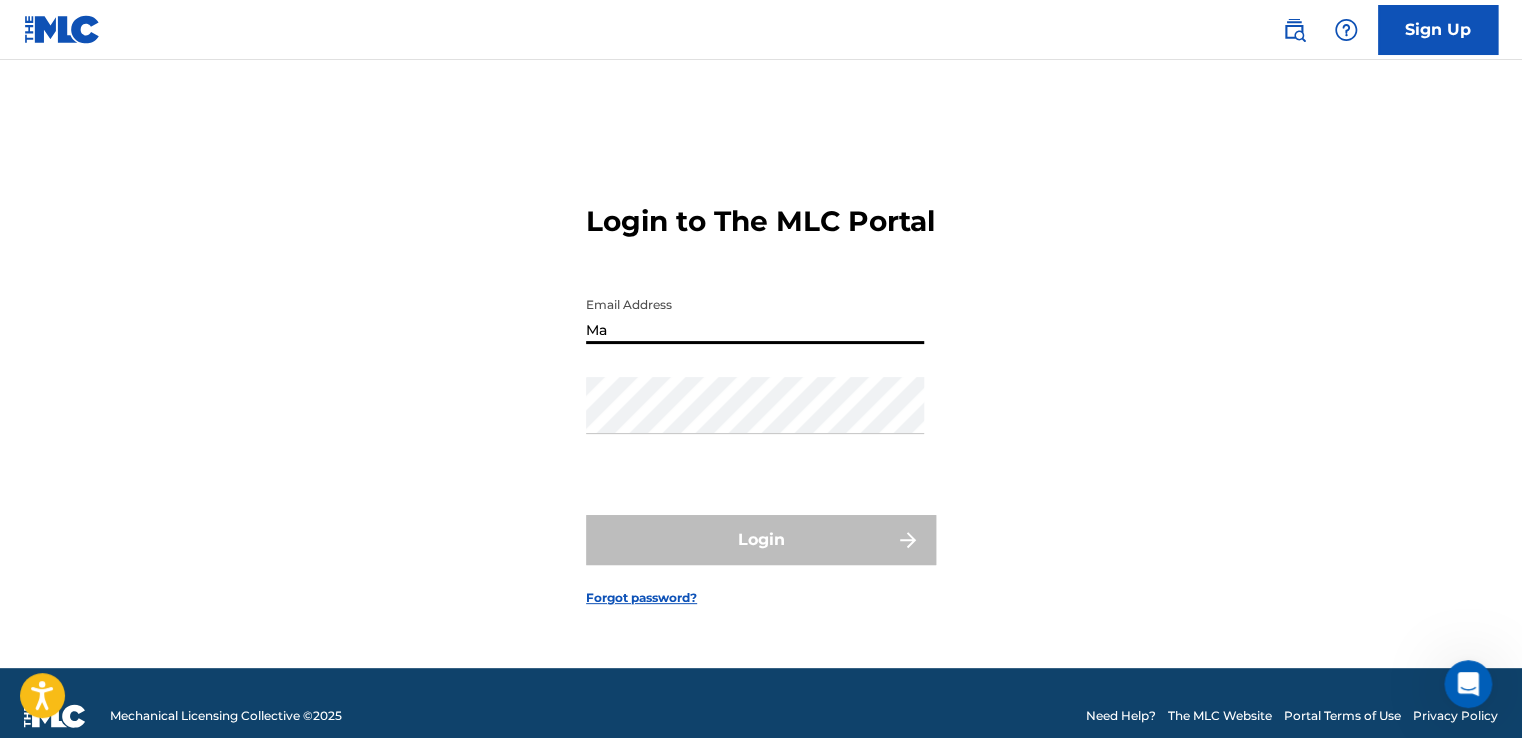type on "M" 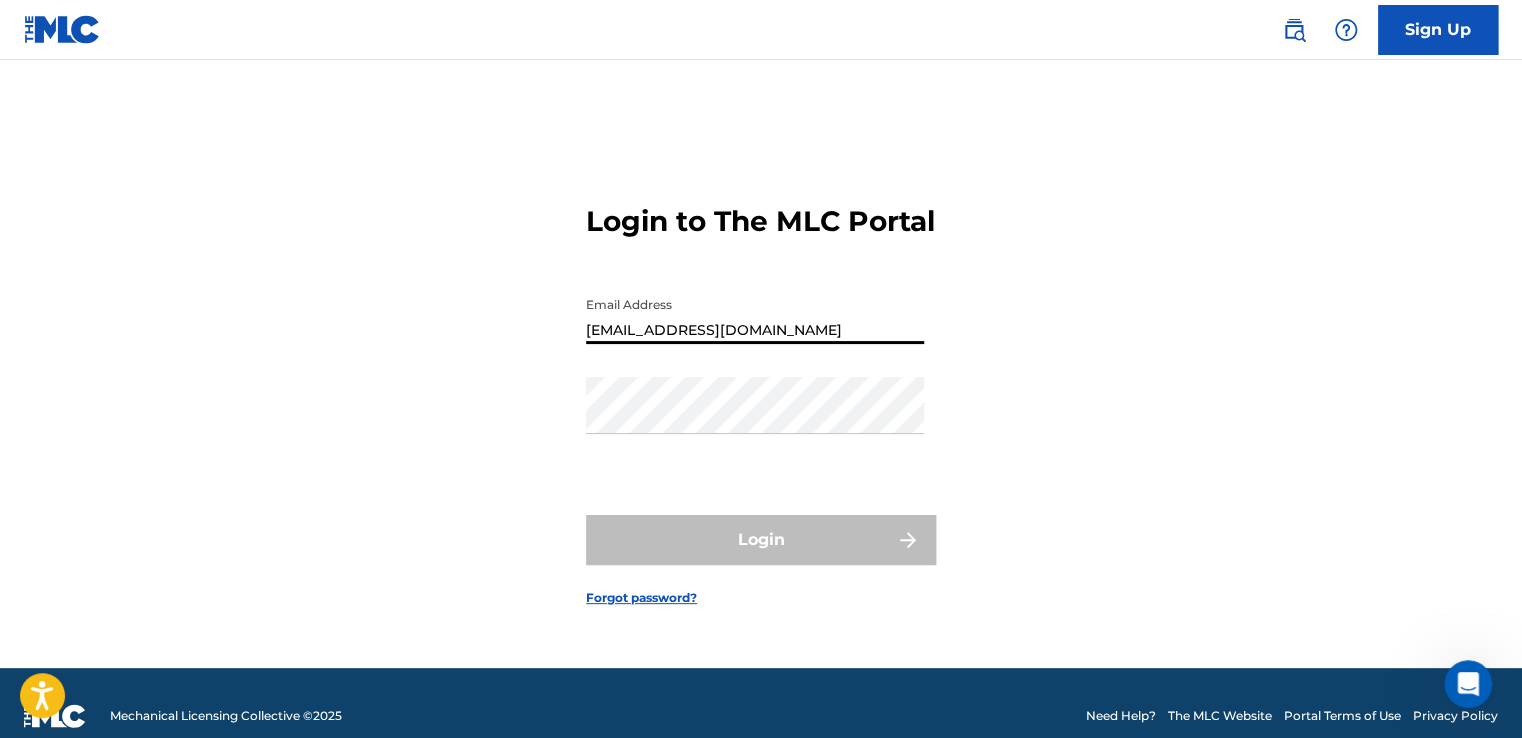 type on "[EMAIL_ADDRESS][DOMAIN_NAME]" 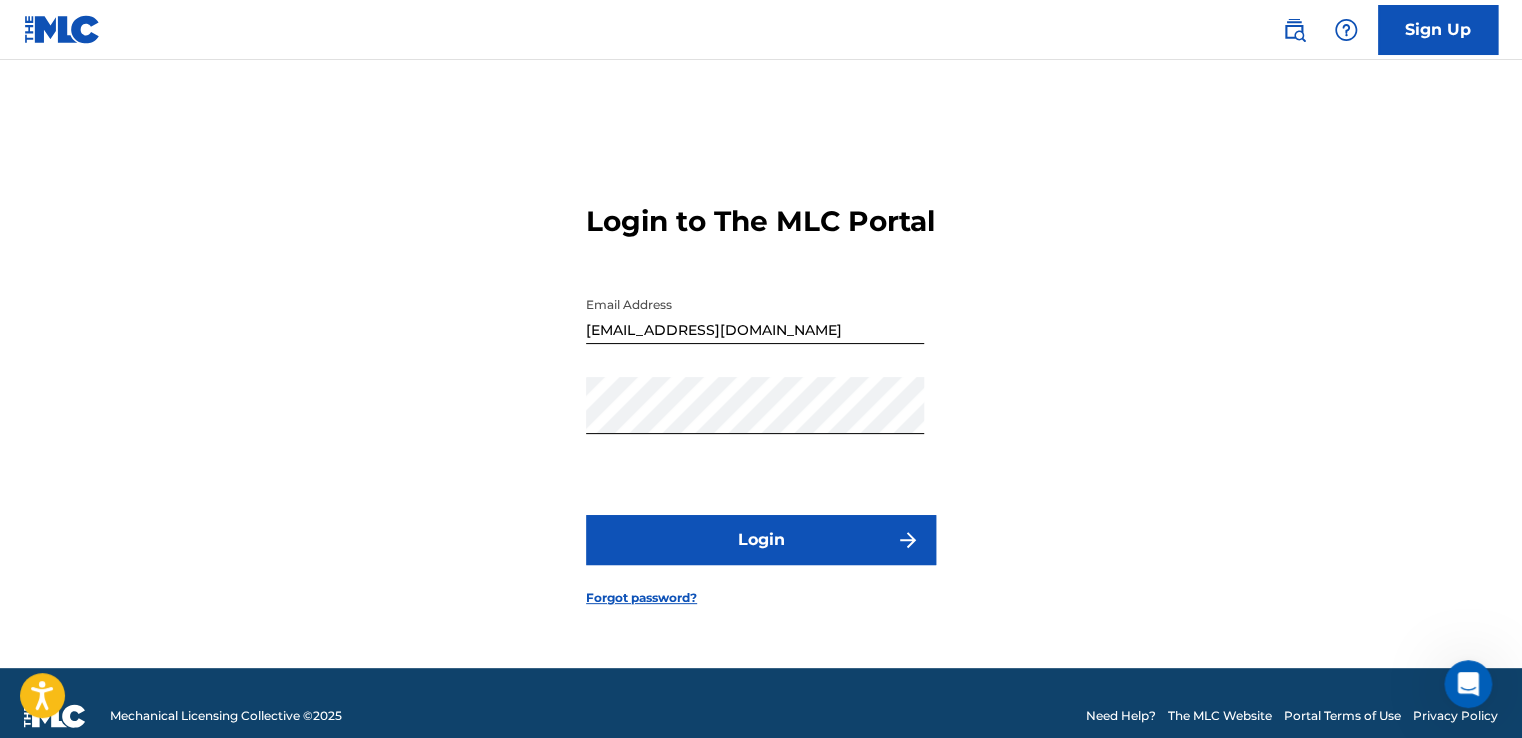 click on "Login" at bounding box center [761, 540] 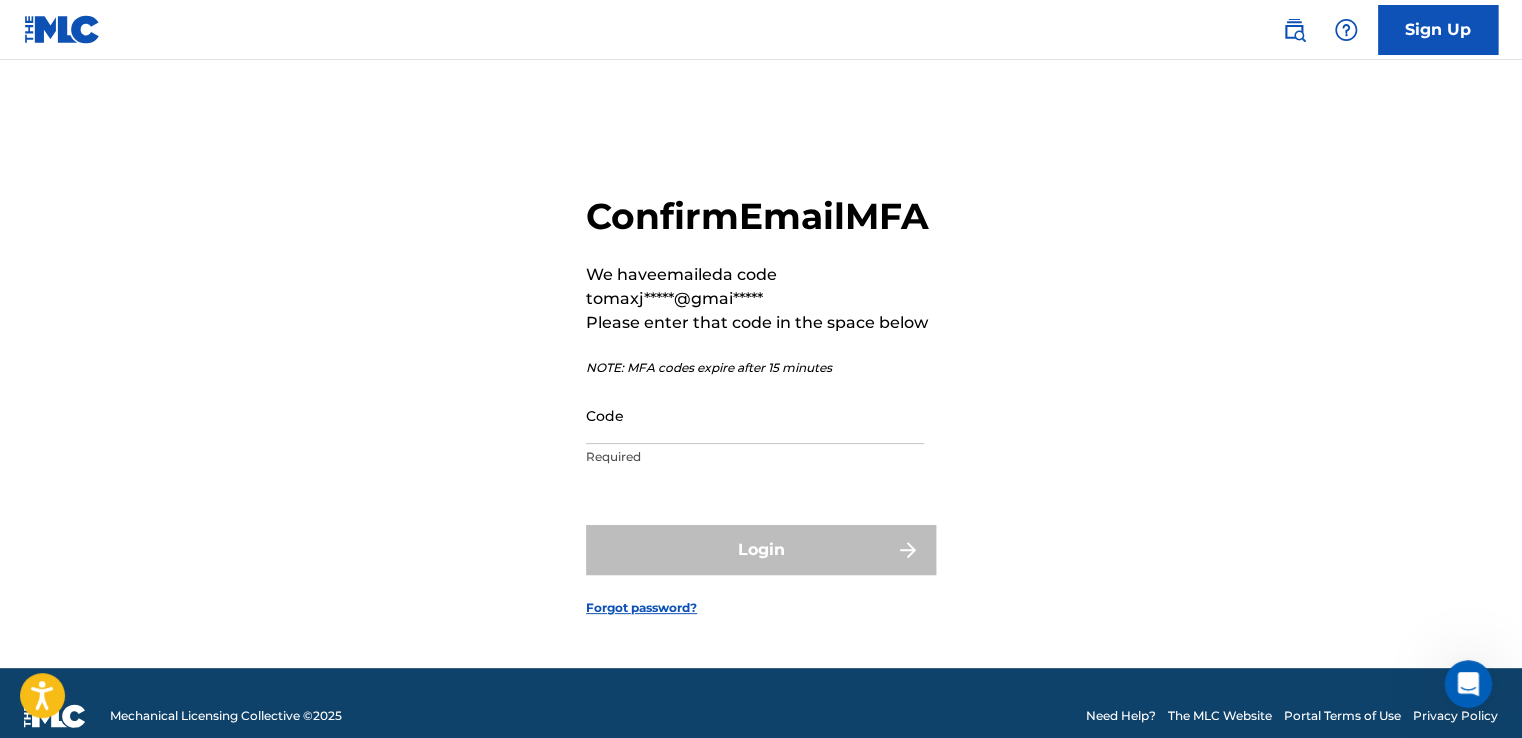 click on "Code" at bounding box center (755, 415) 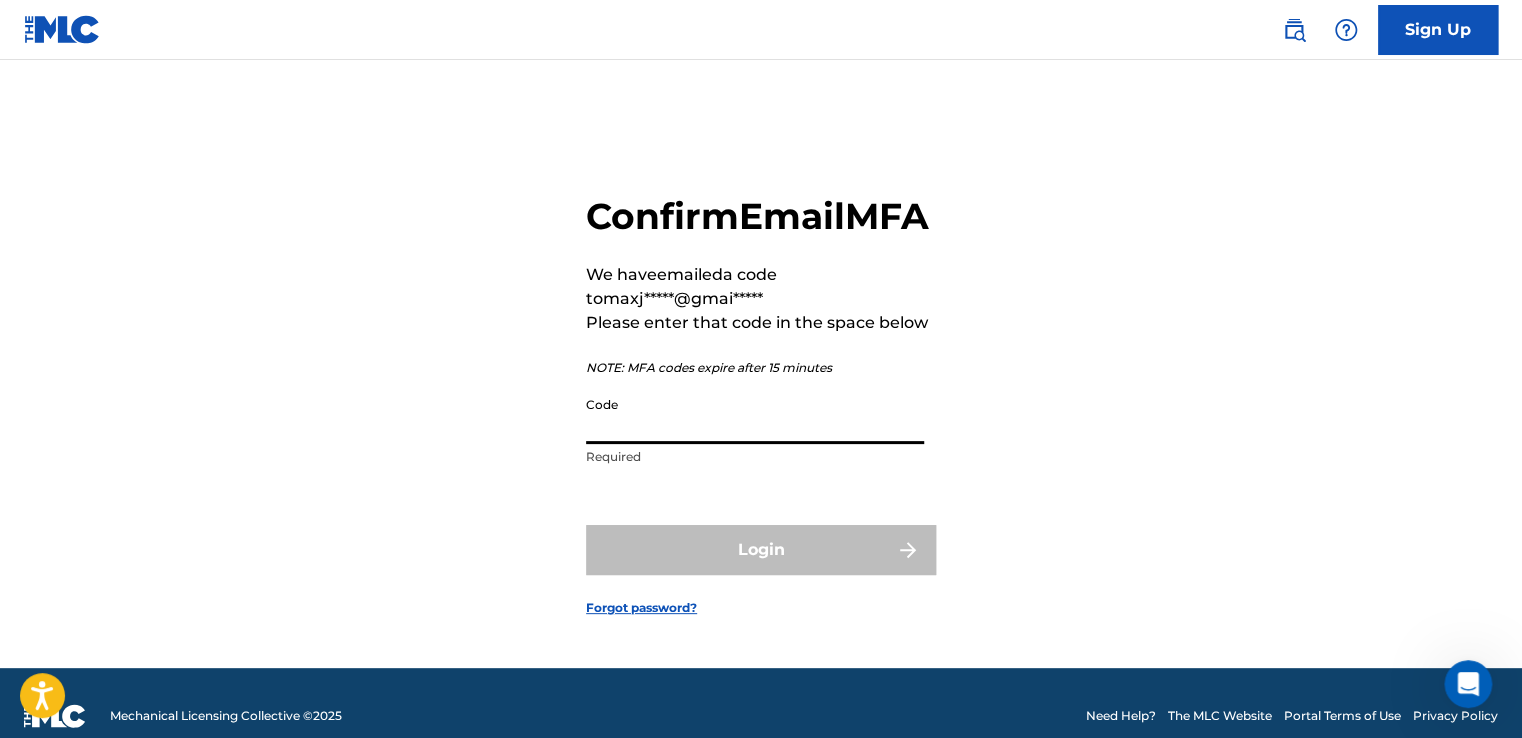 click on "Code" at bounding box center (755, 415) 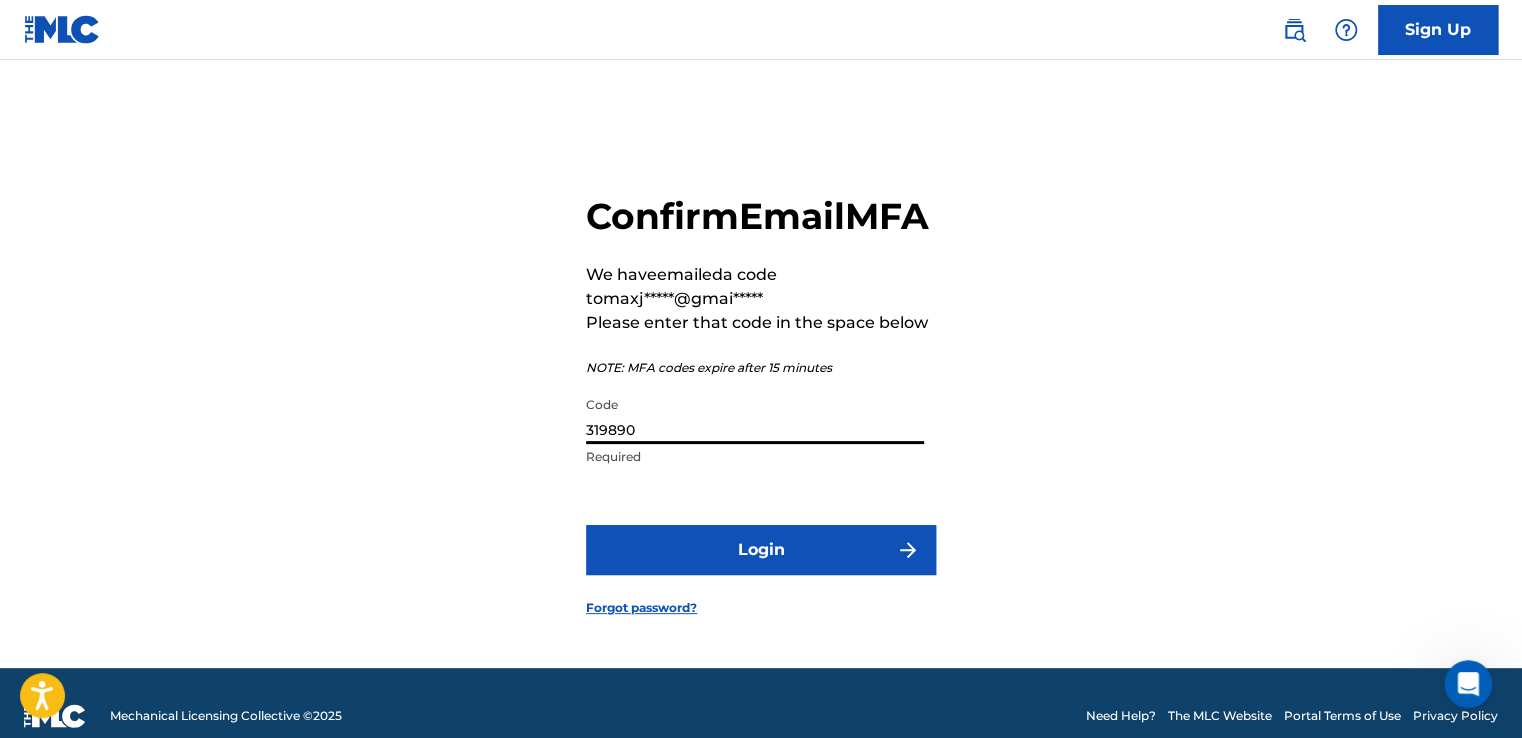 type on "319890" 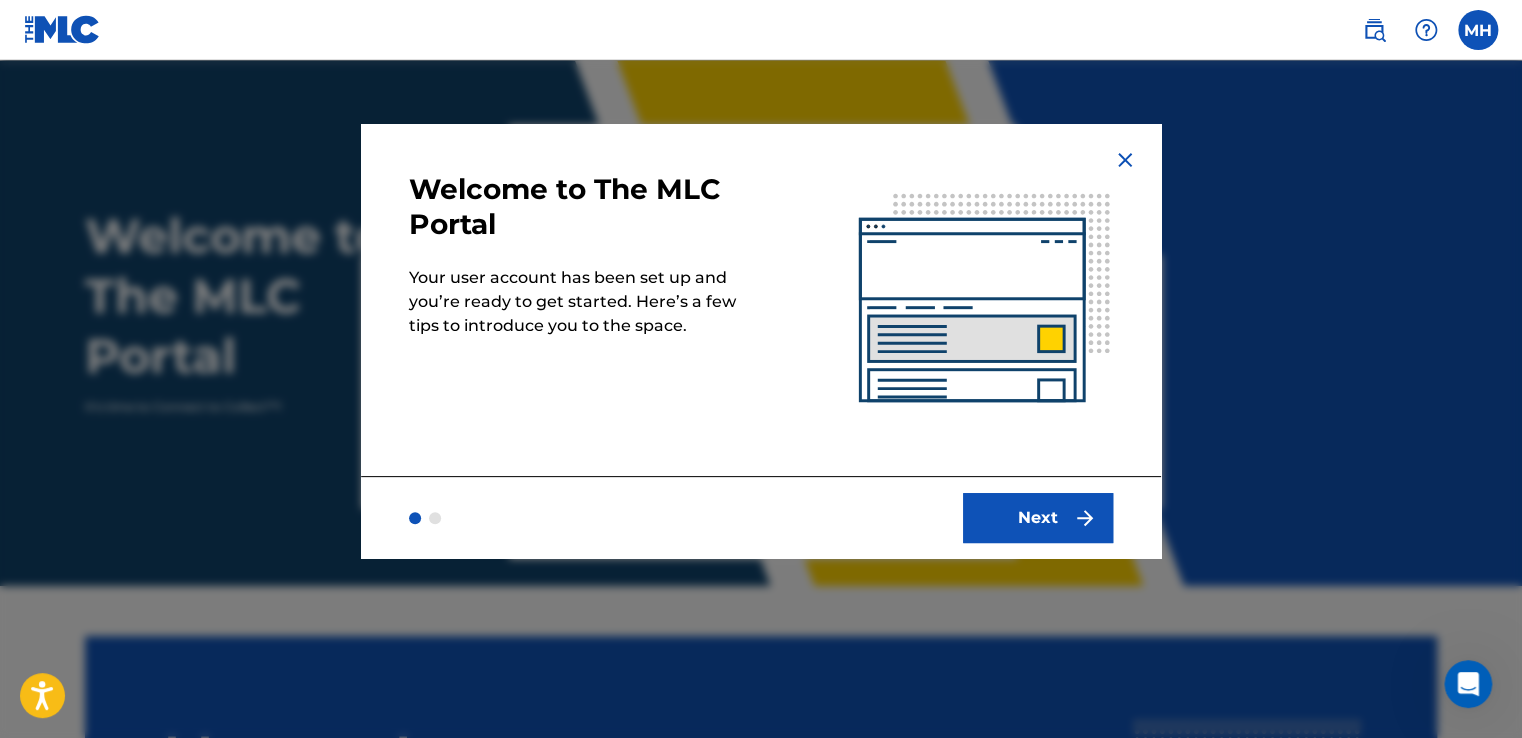 scroll, scrollTop: 0, scrollLeft: 0, axis: both 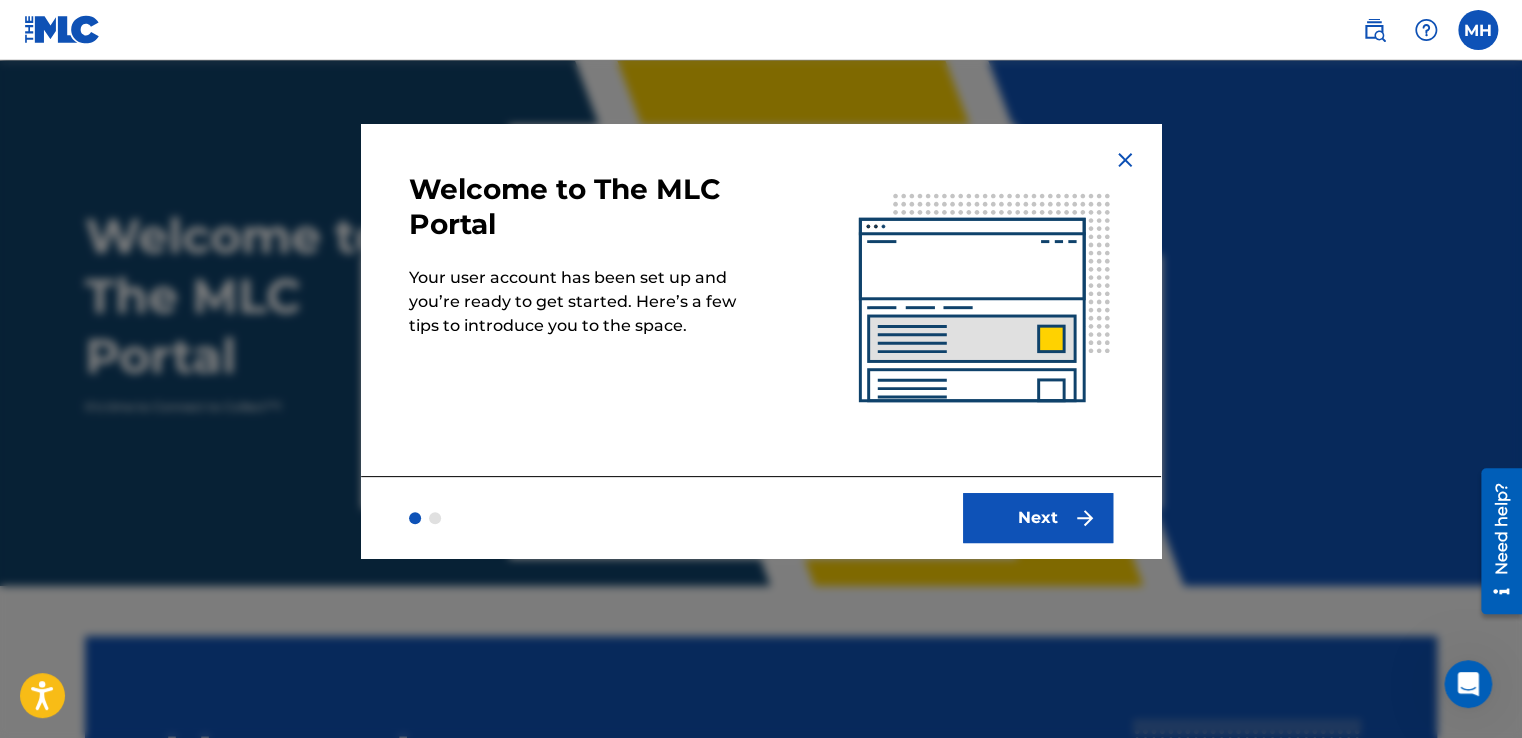 click on "Next" at bounding box center [1038, 518] 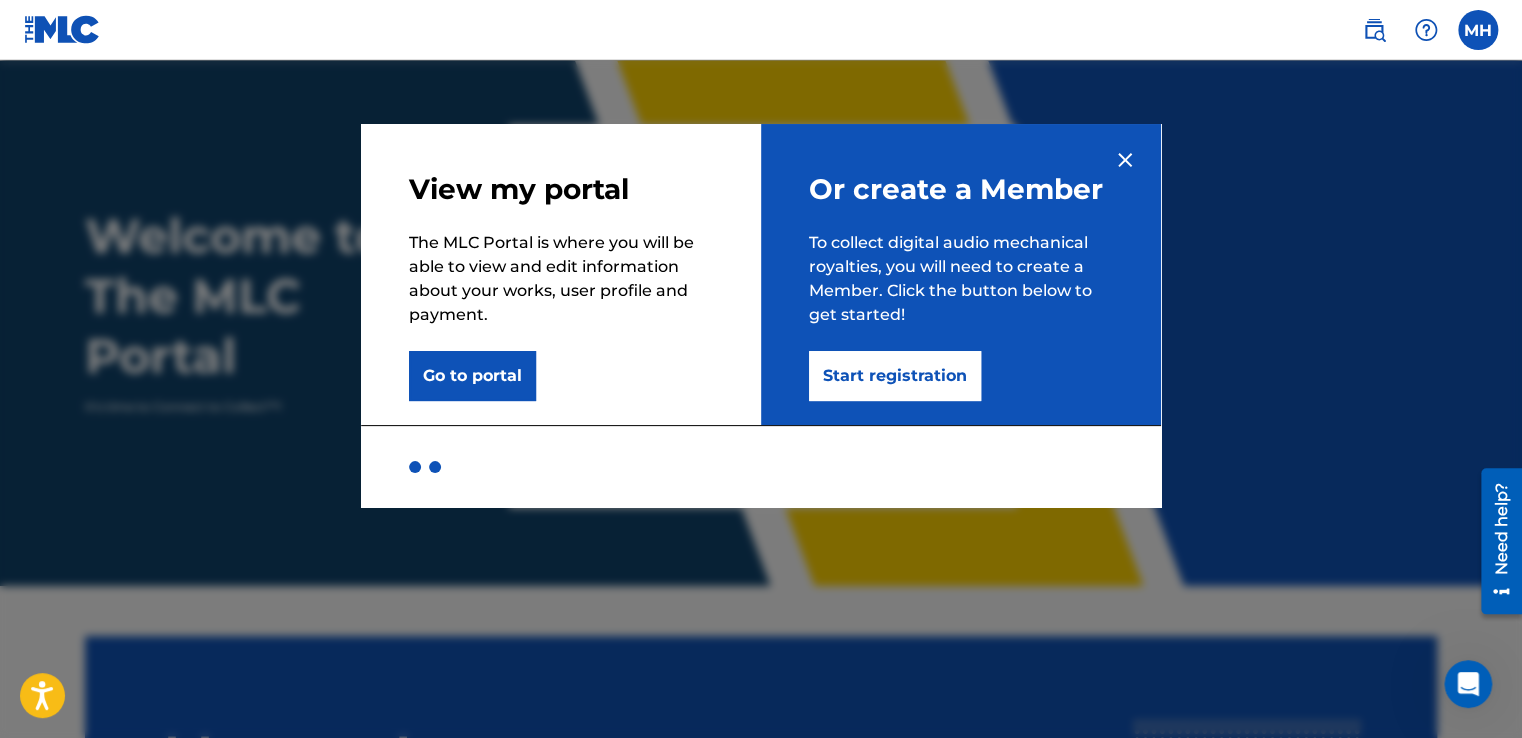 click on "Go to portal" at bounding box center (472, 376) 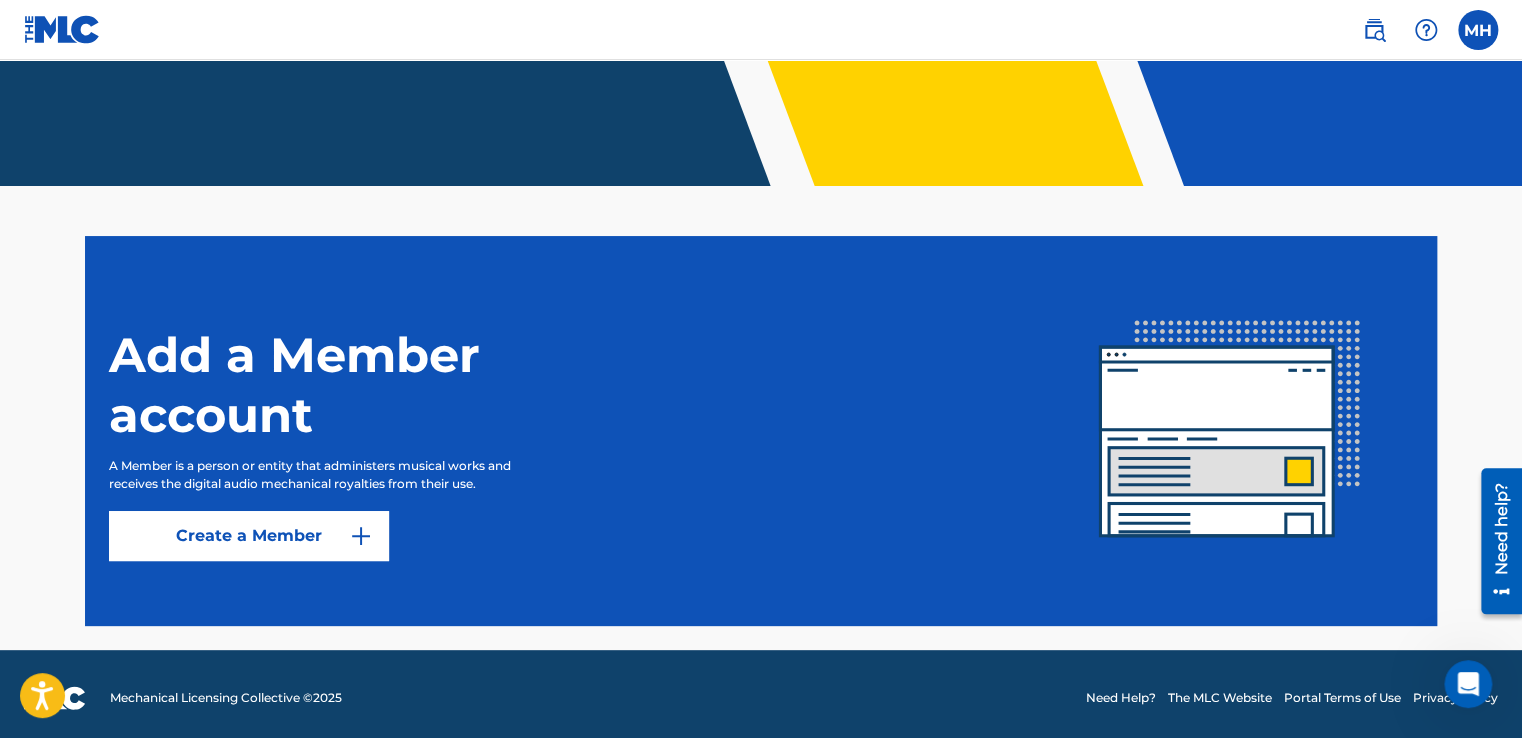 scroll, scrollTop: 408, scrollLeft: 0, axis: vertical 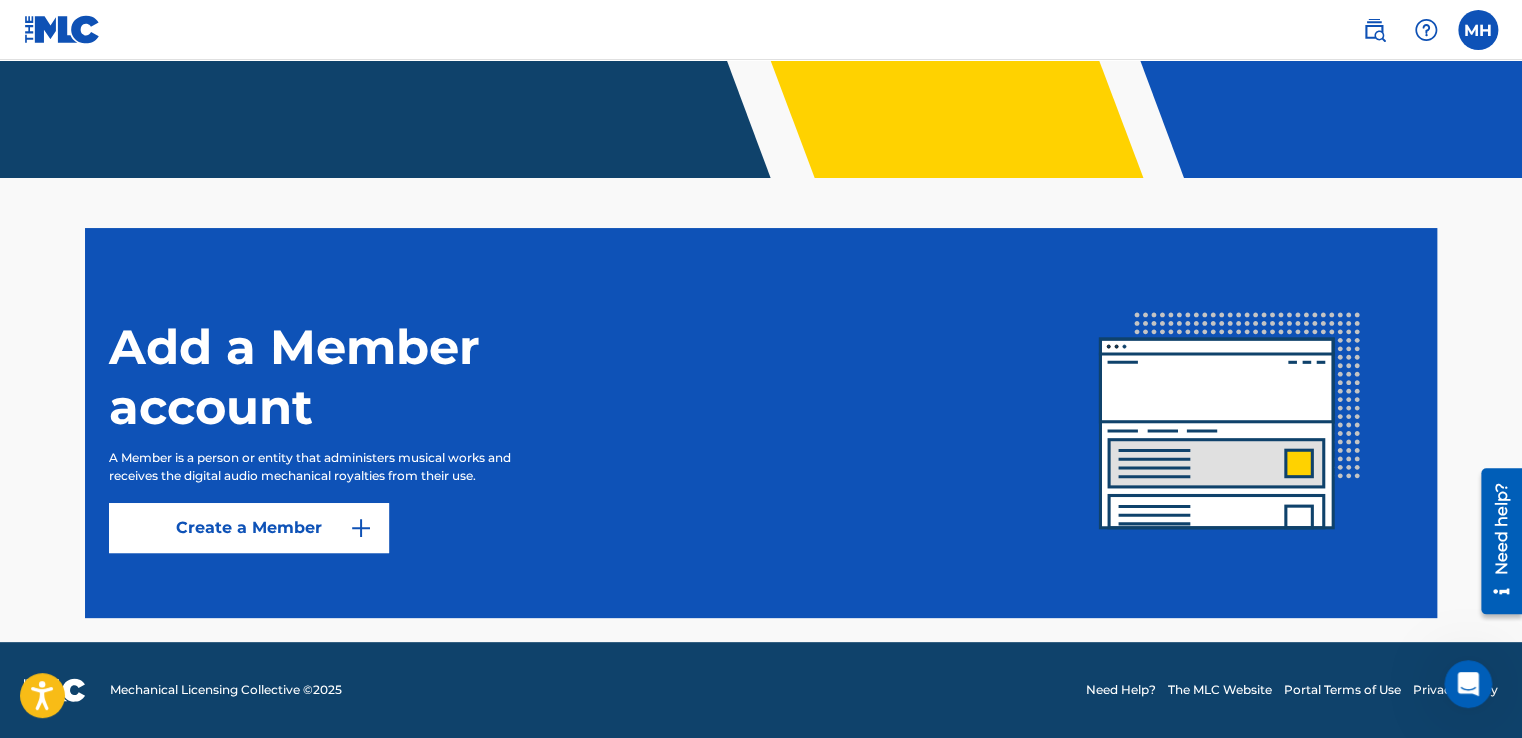 click on "Create a Member" at bounding box center [249, 528] 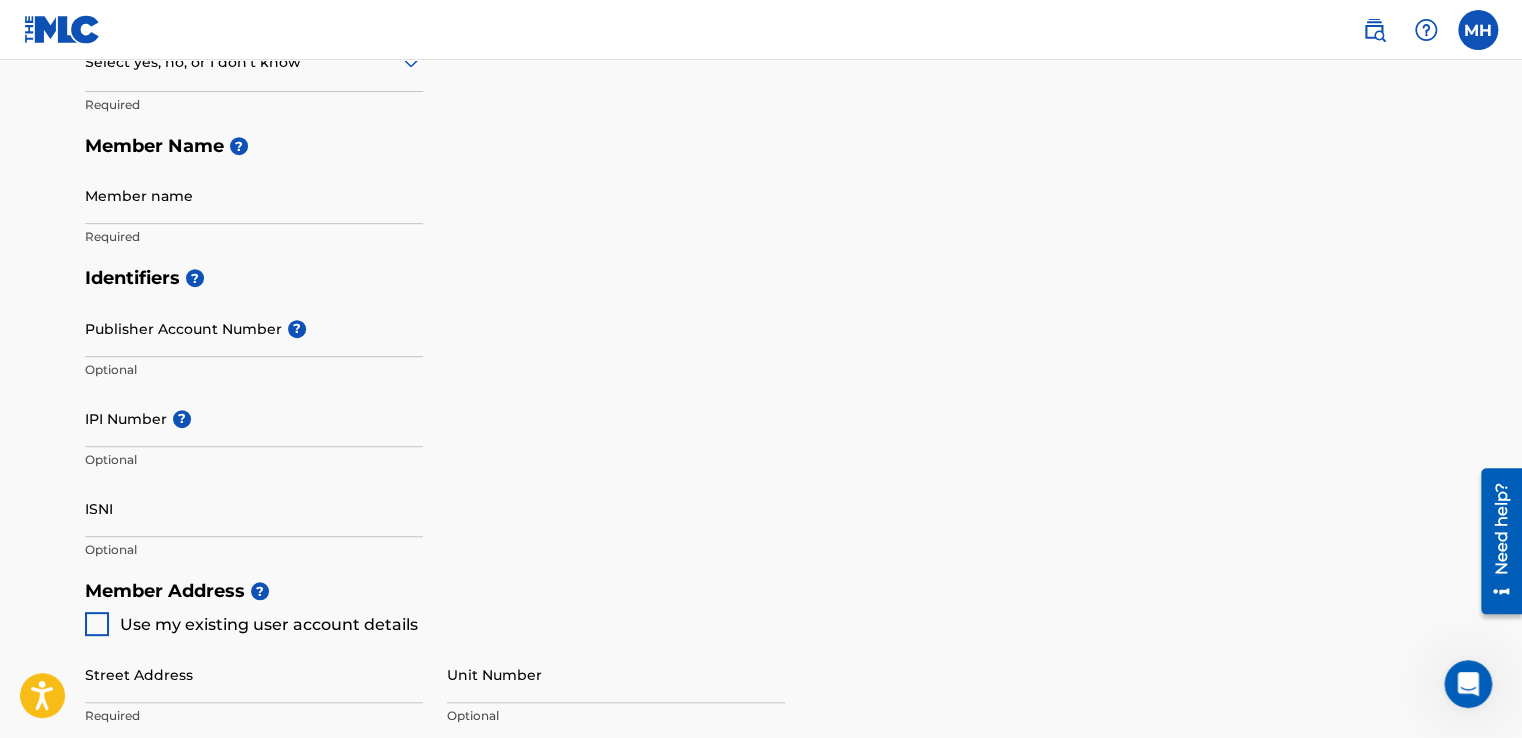 scroll, scrollTop: 0, scrollLeft: 0, axis: both 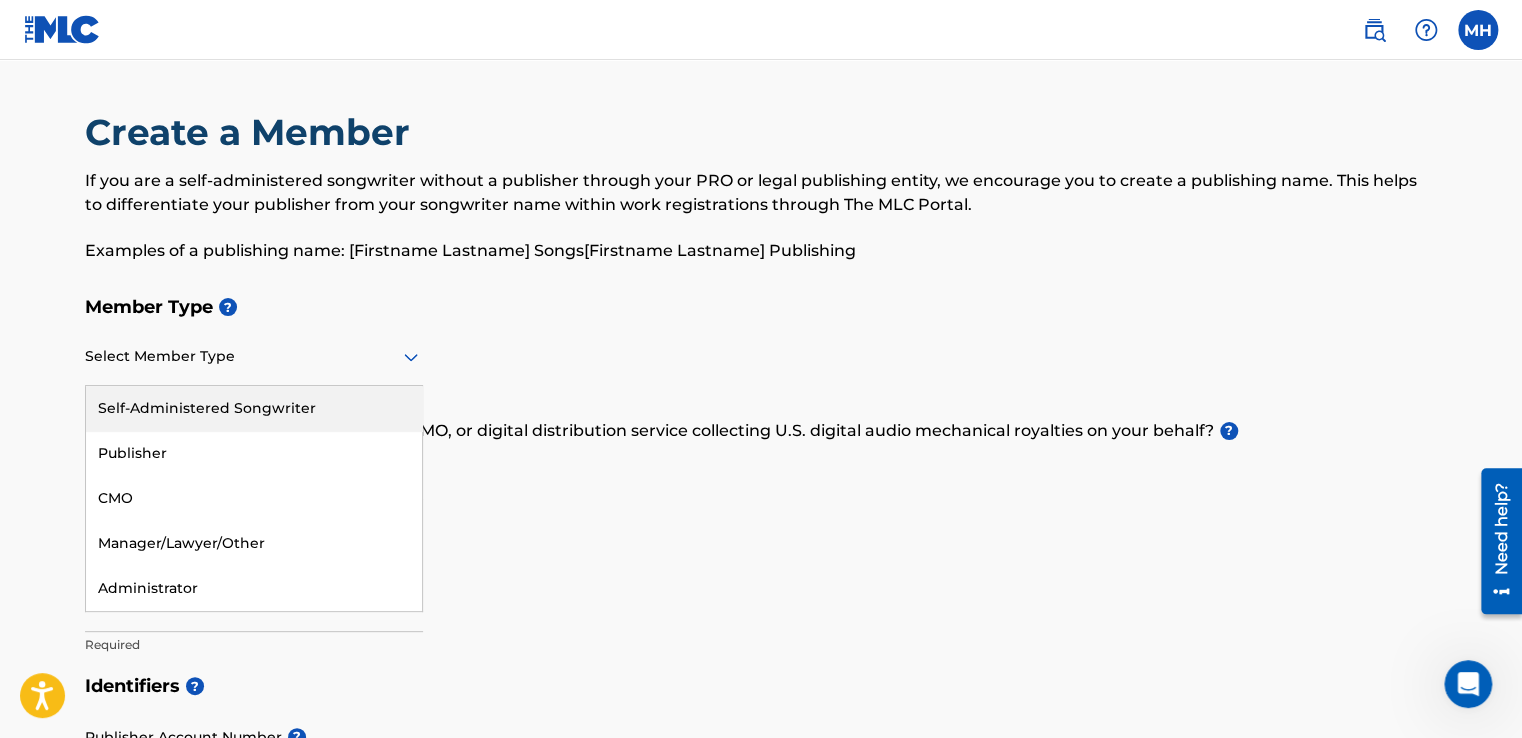 click 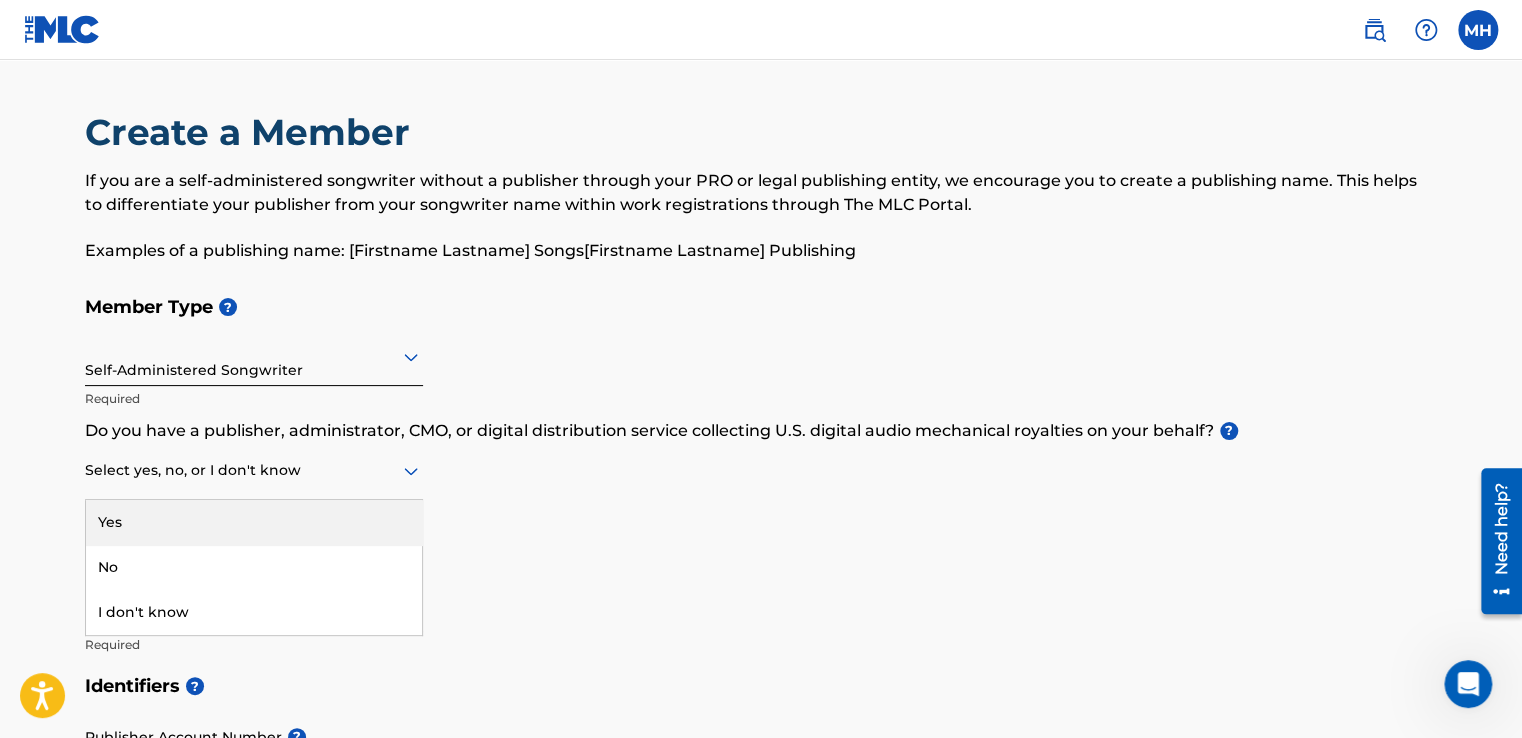 click 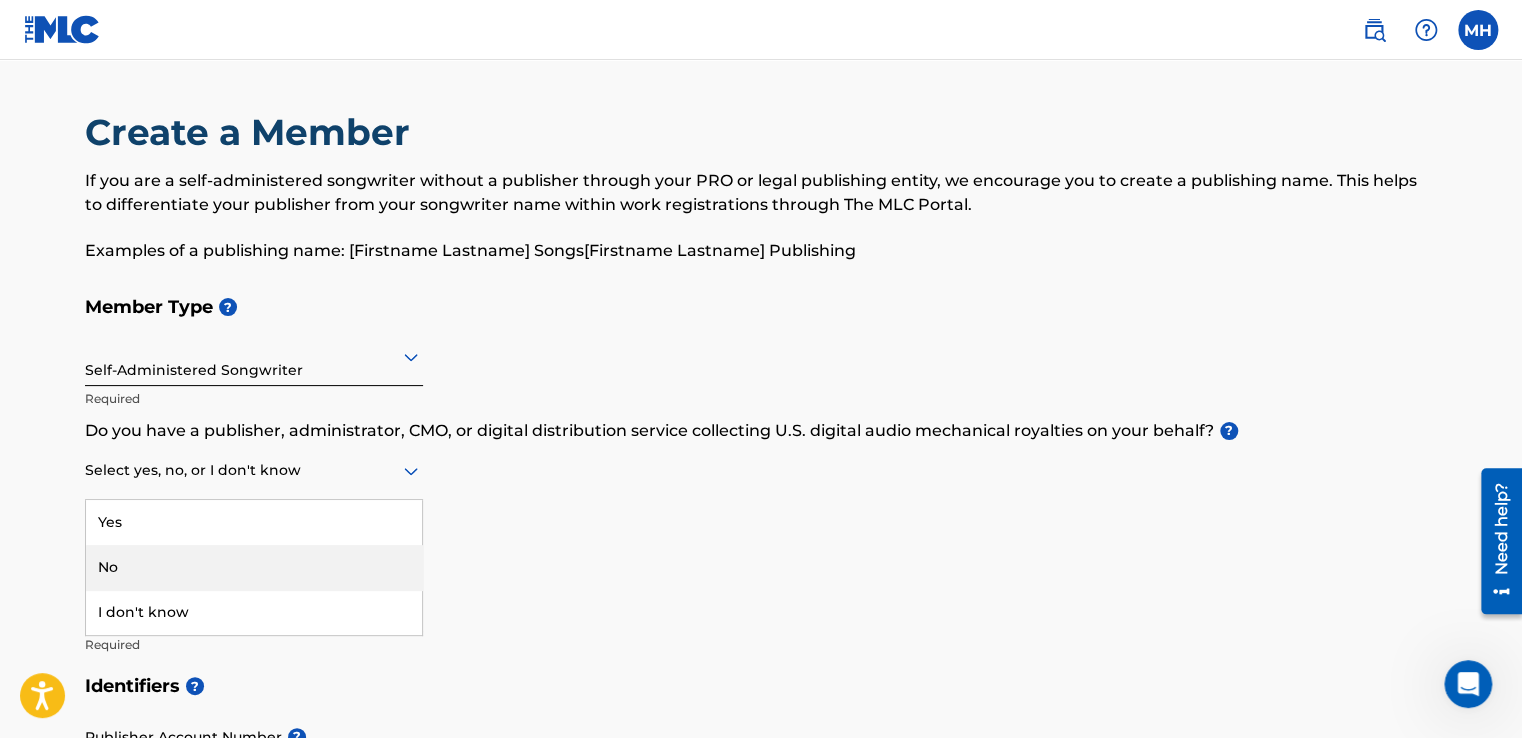 click on "No" at bounding box center (254, 567) 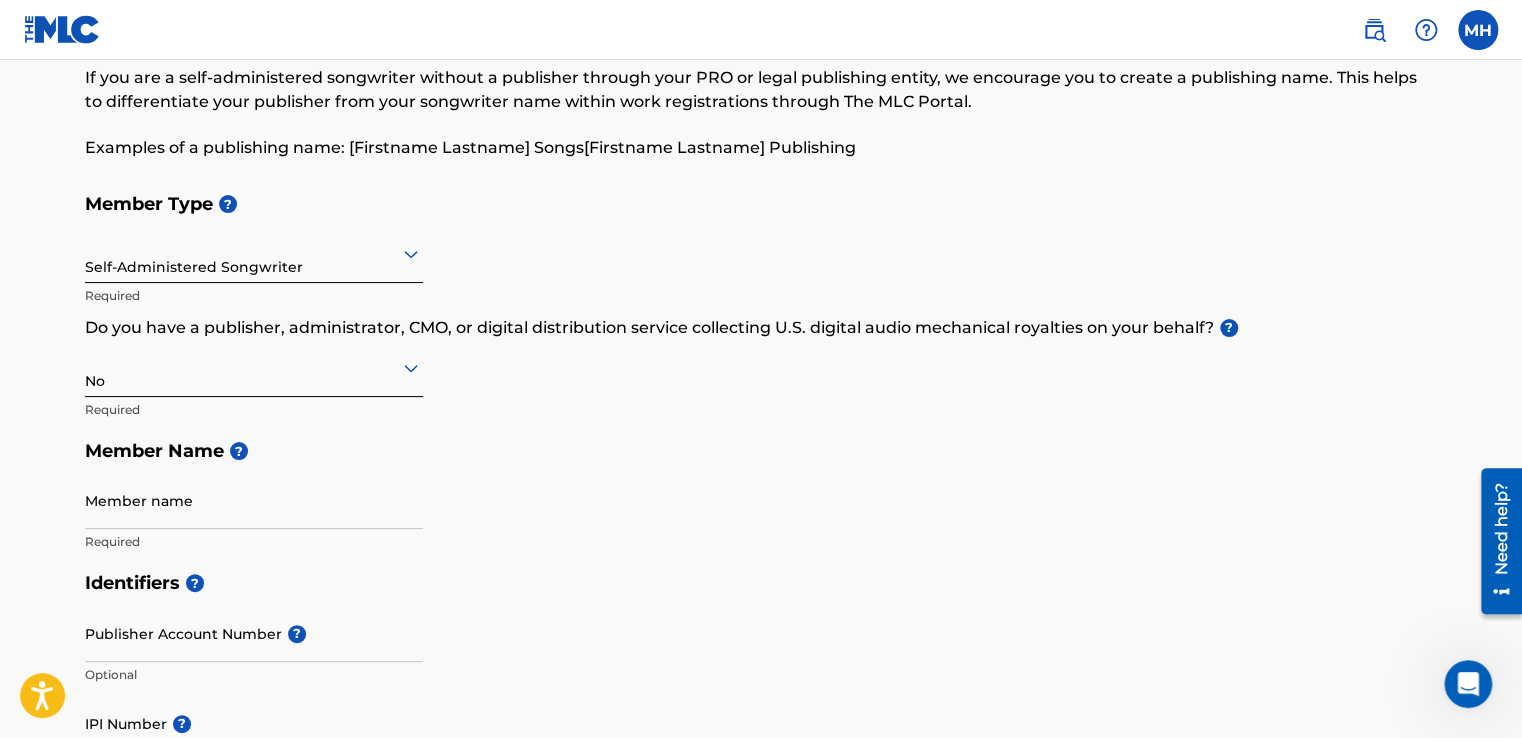 scroll, scrollTop: 141, scrollLeft: 0, axis: vertical 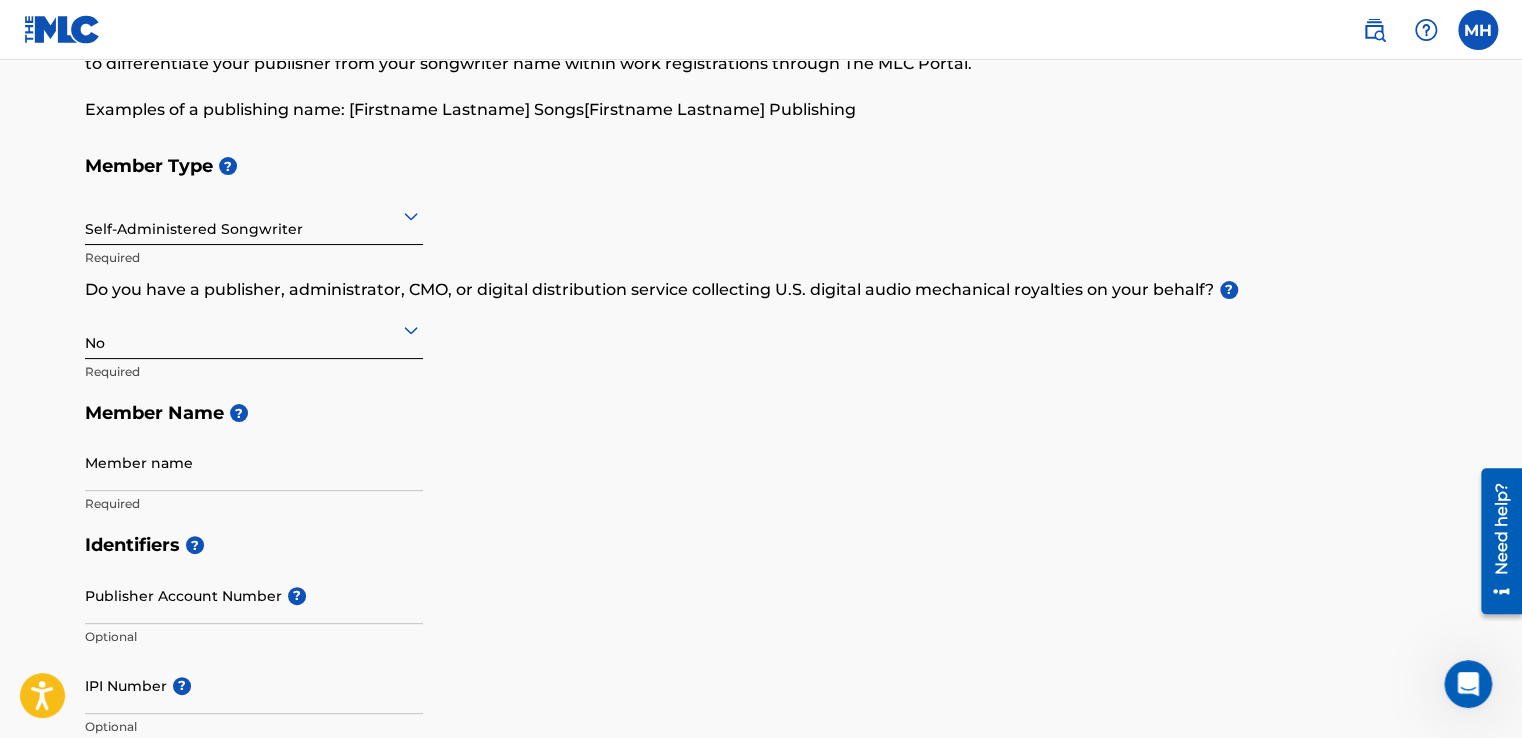 click on "Member name" at bounding box center [254, 462] 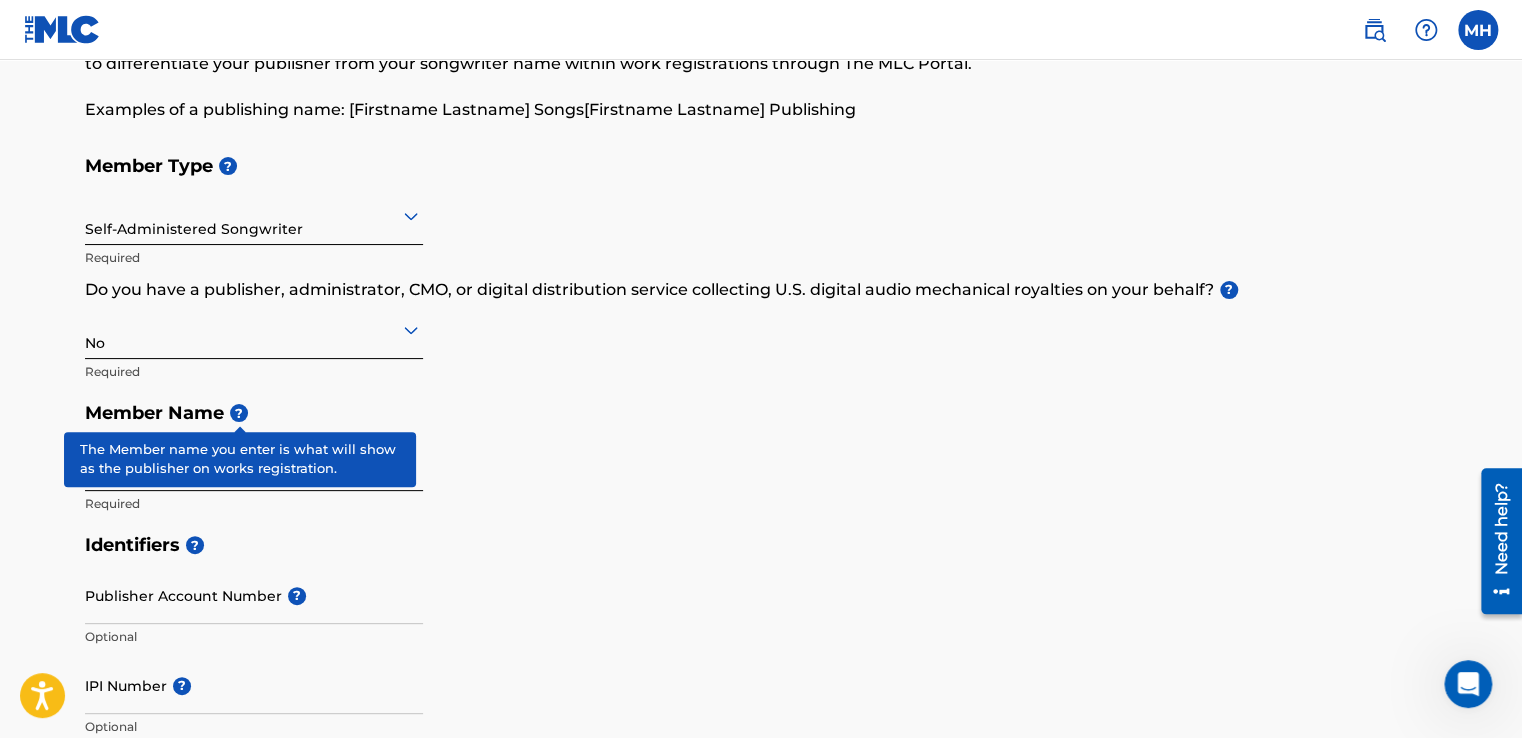 click on "?" at bounding box center [239, 413] 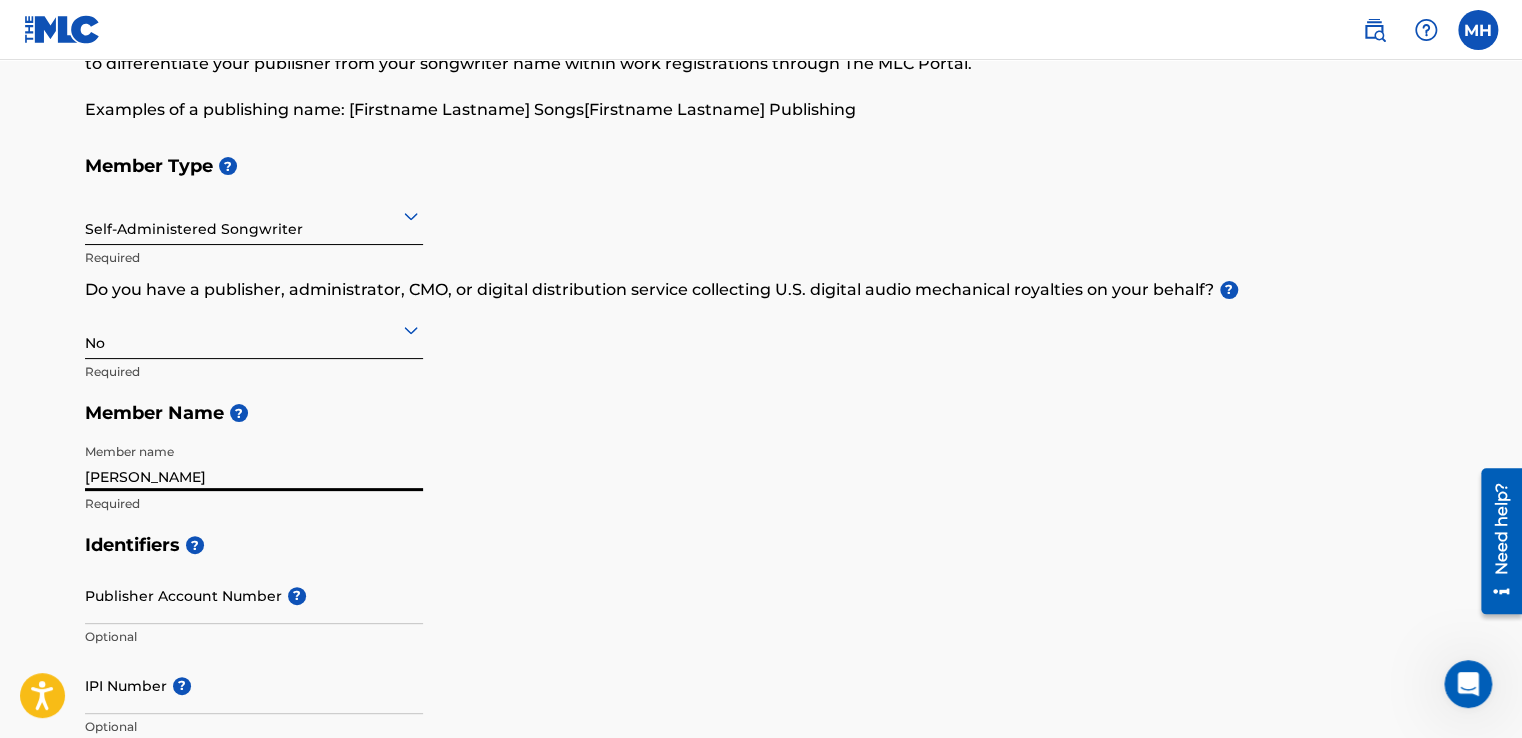 click on "[PERSON_NAME]" at bounding box center [254, 462] 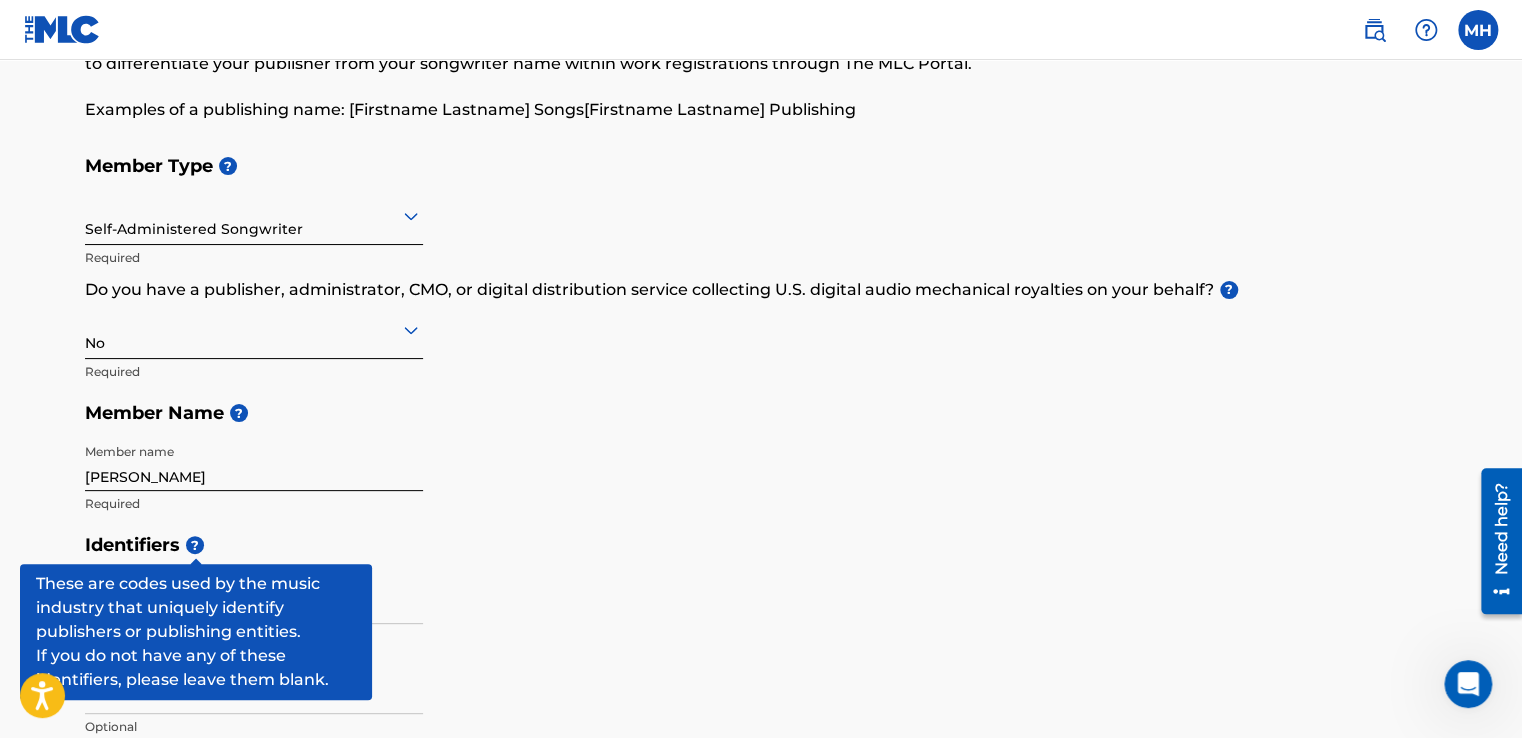 click on "?" at bounding box center [195, 545] 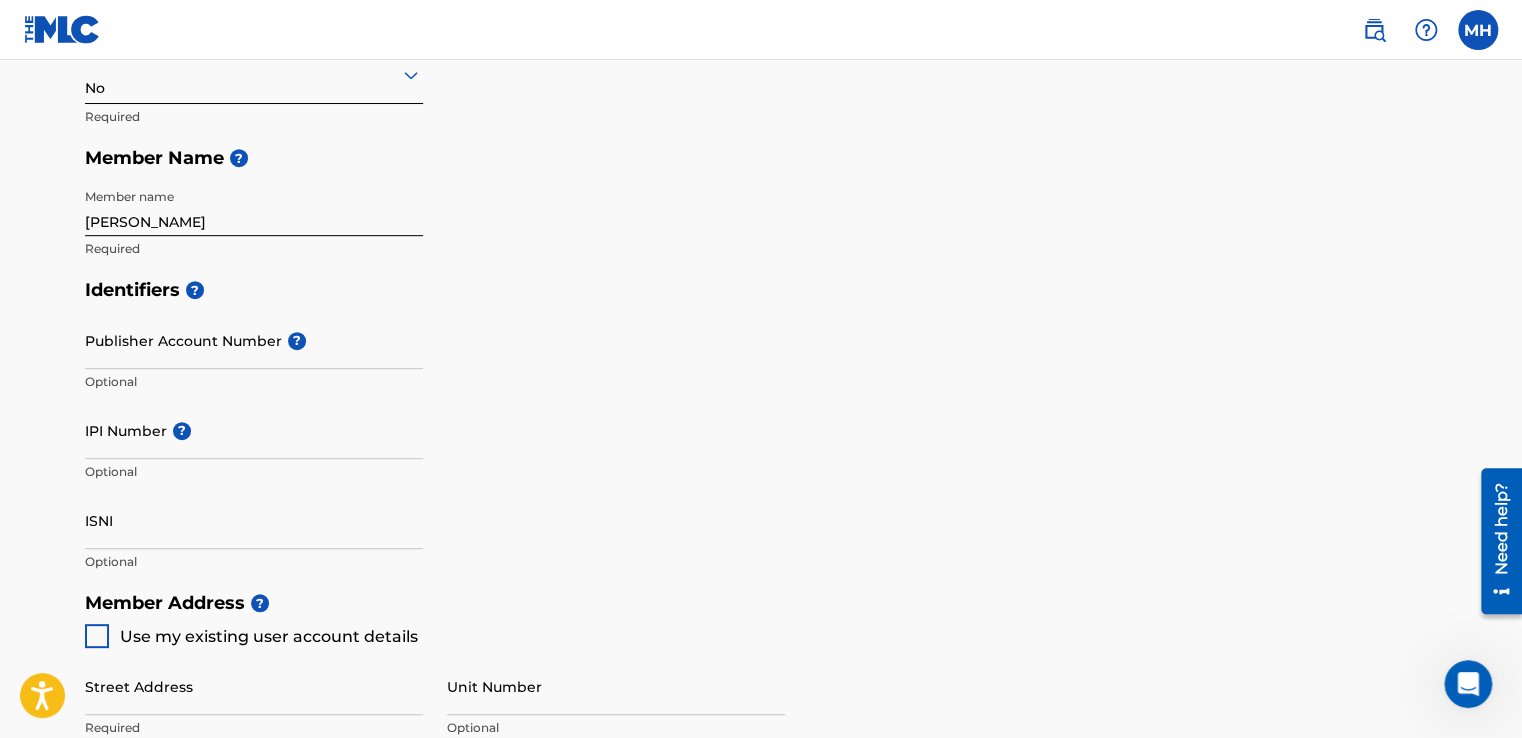 scroll, scrollTop: 400, scrollLeft: 0, axis: vertical 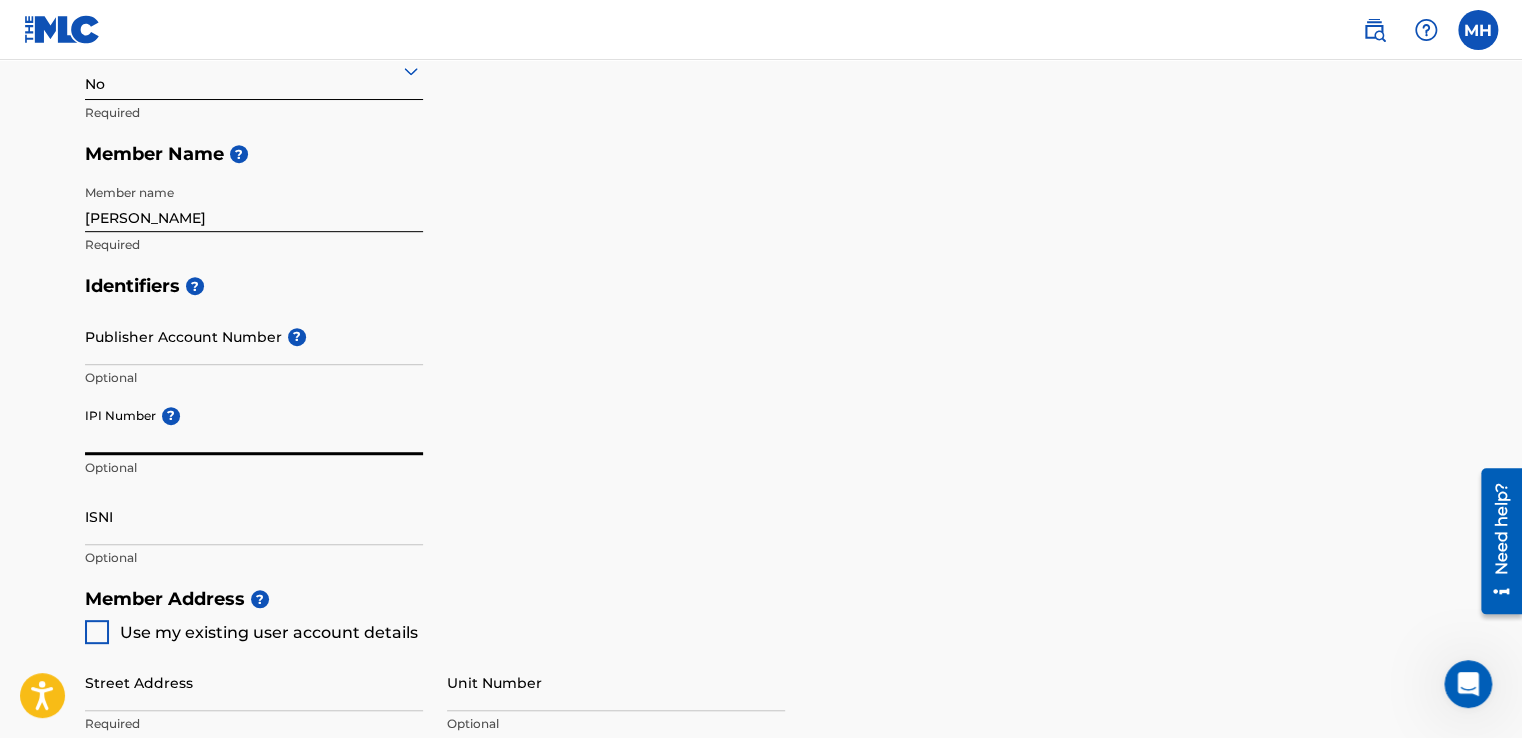 click on "IPI Number ?" at bounding box center [254, 426] 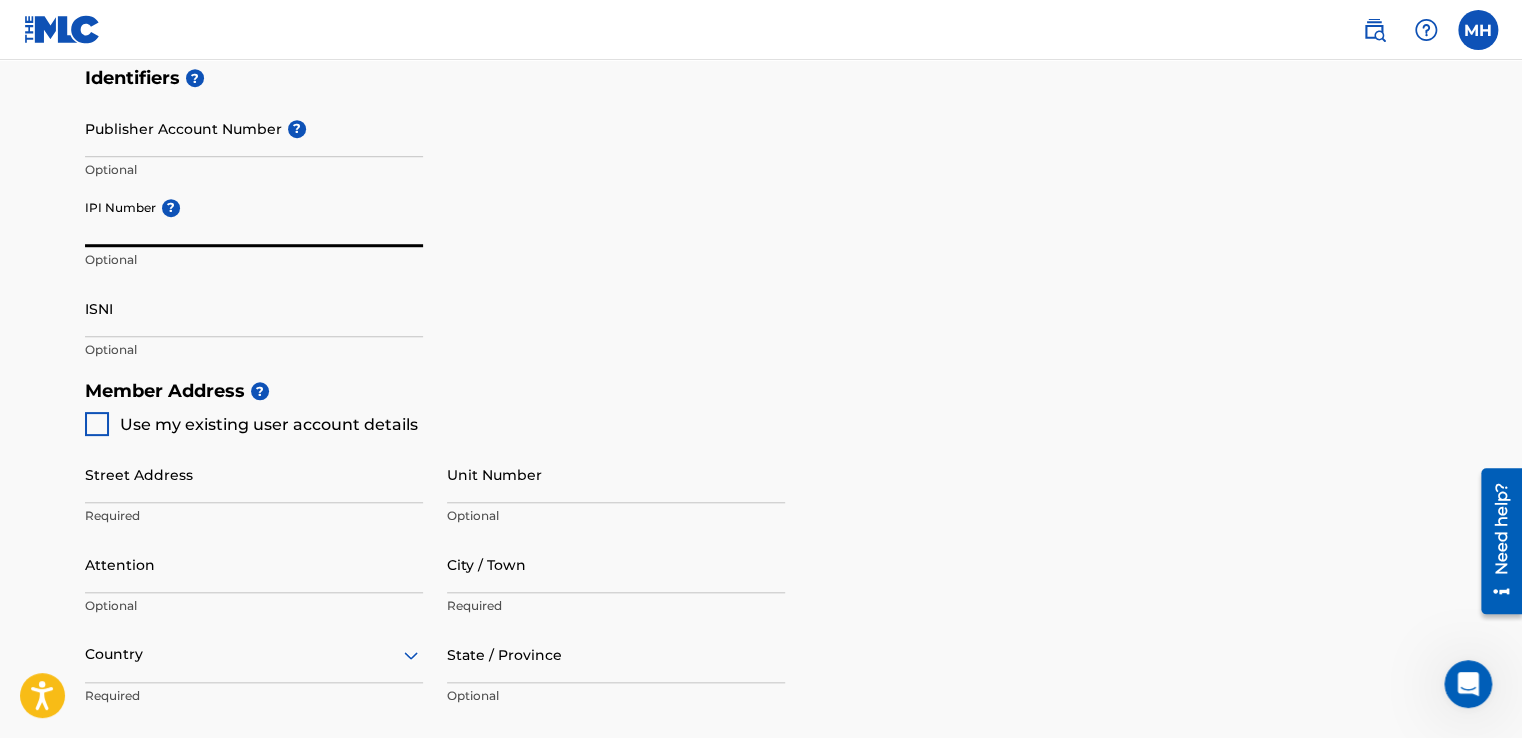 scroll, scrollTop: 640, scrollLeft: 0, axis: vertical 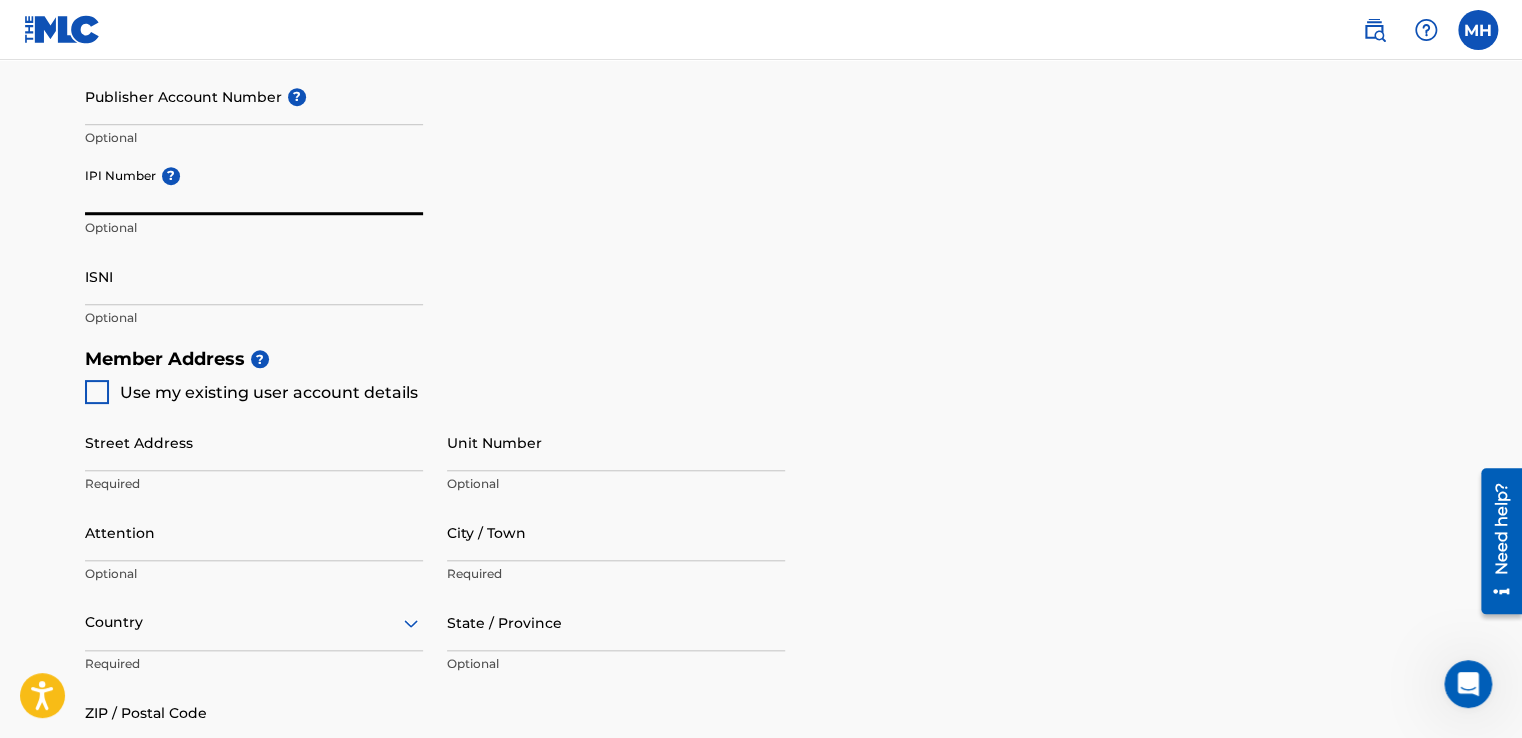 click at bounding box center [97, 392] 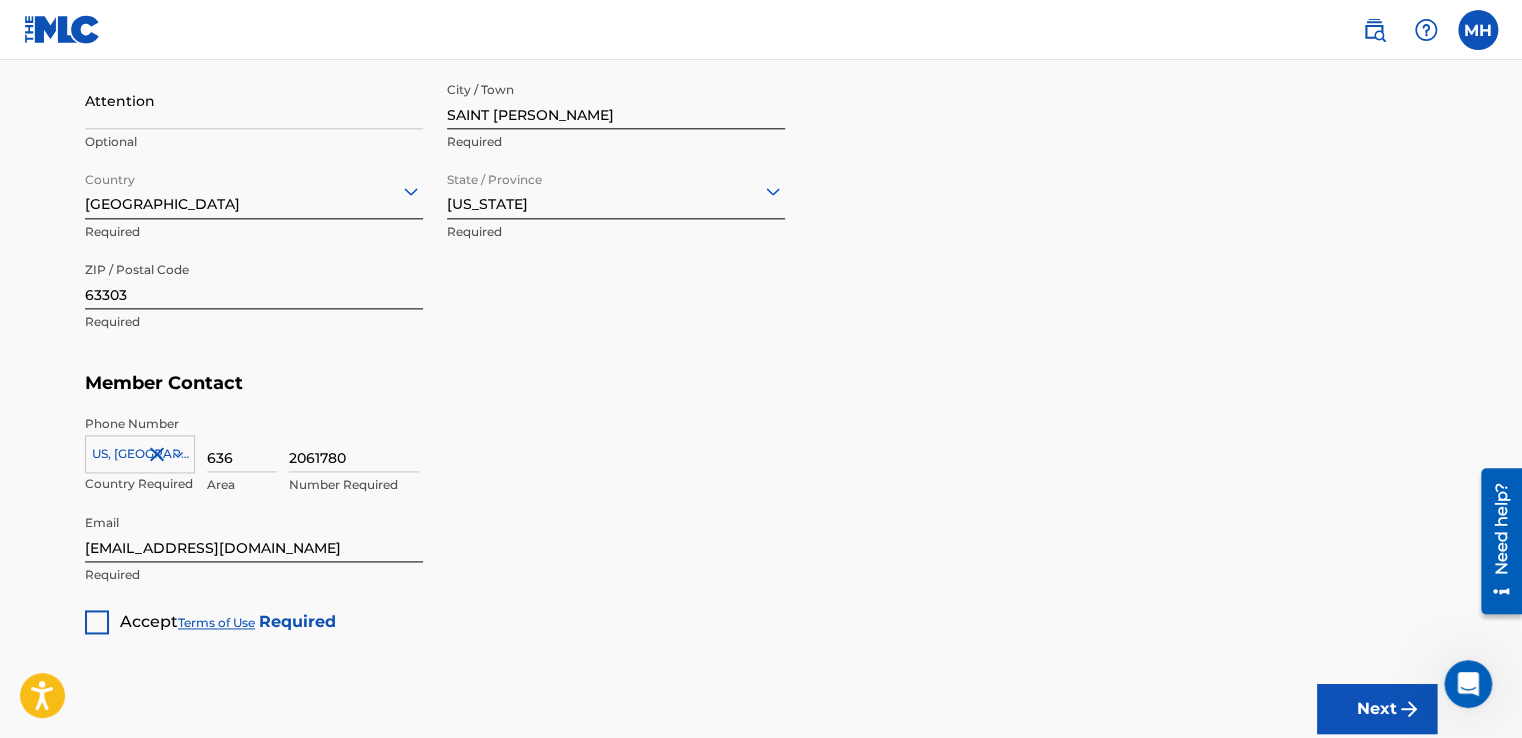 scroll, scrollTop: 1076, scrollLeft: 0, axis: vertical 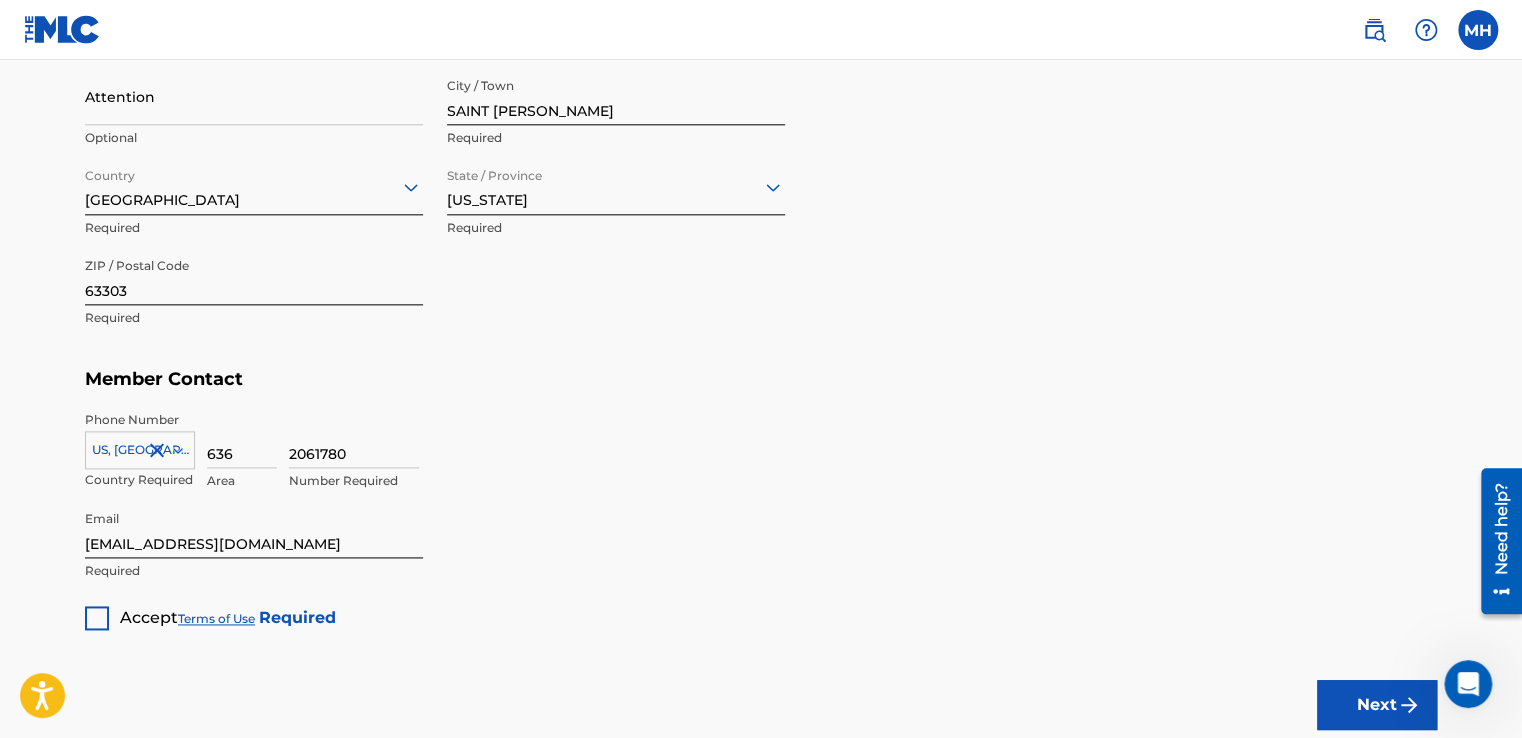 click at bounding box center (97, 618) 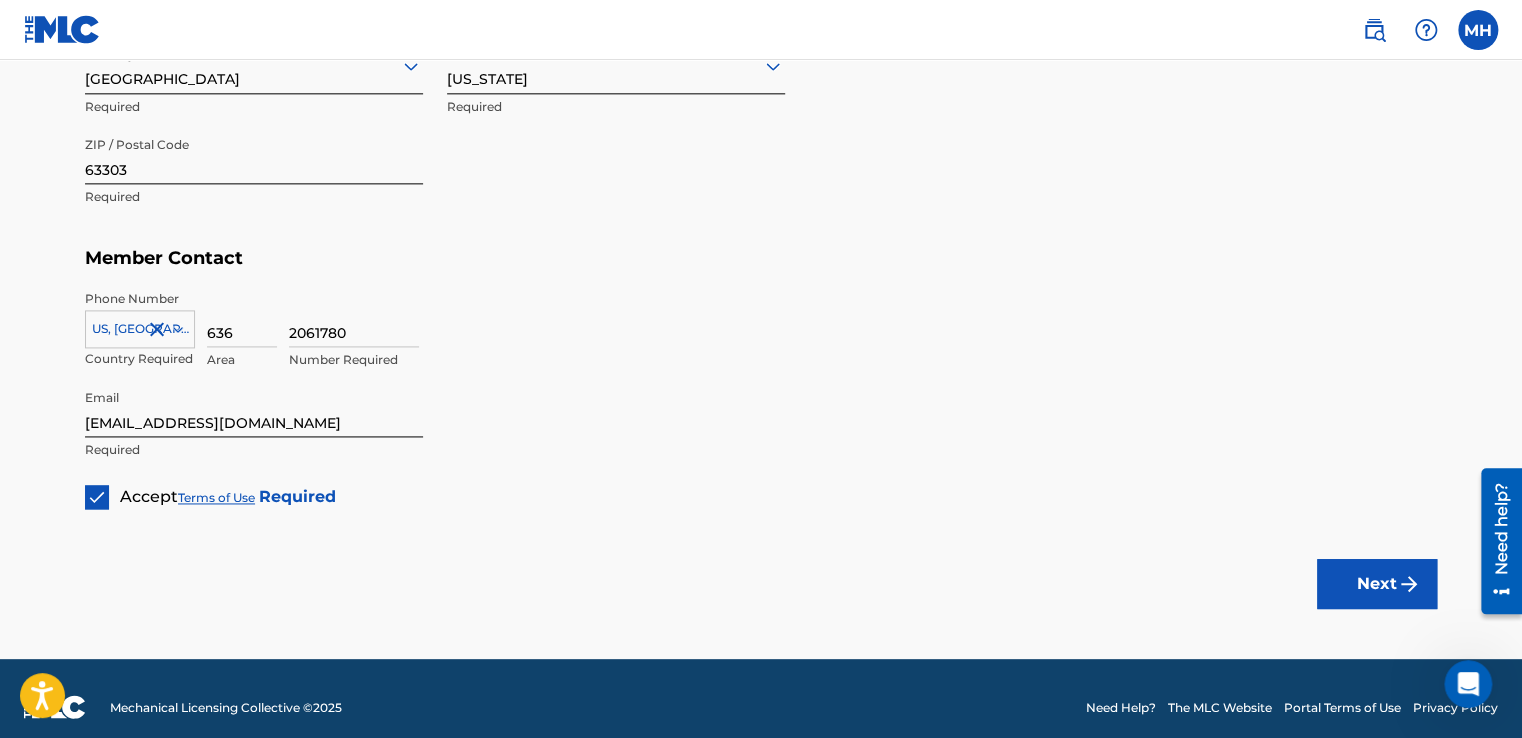 scroll, scrollTop: 1204, scrollLeft: 0, axis: vertical 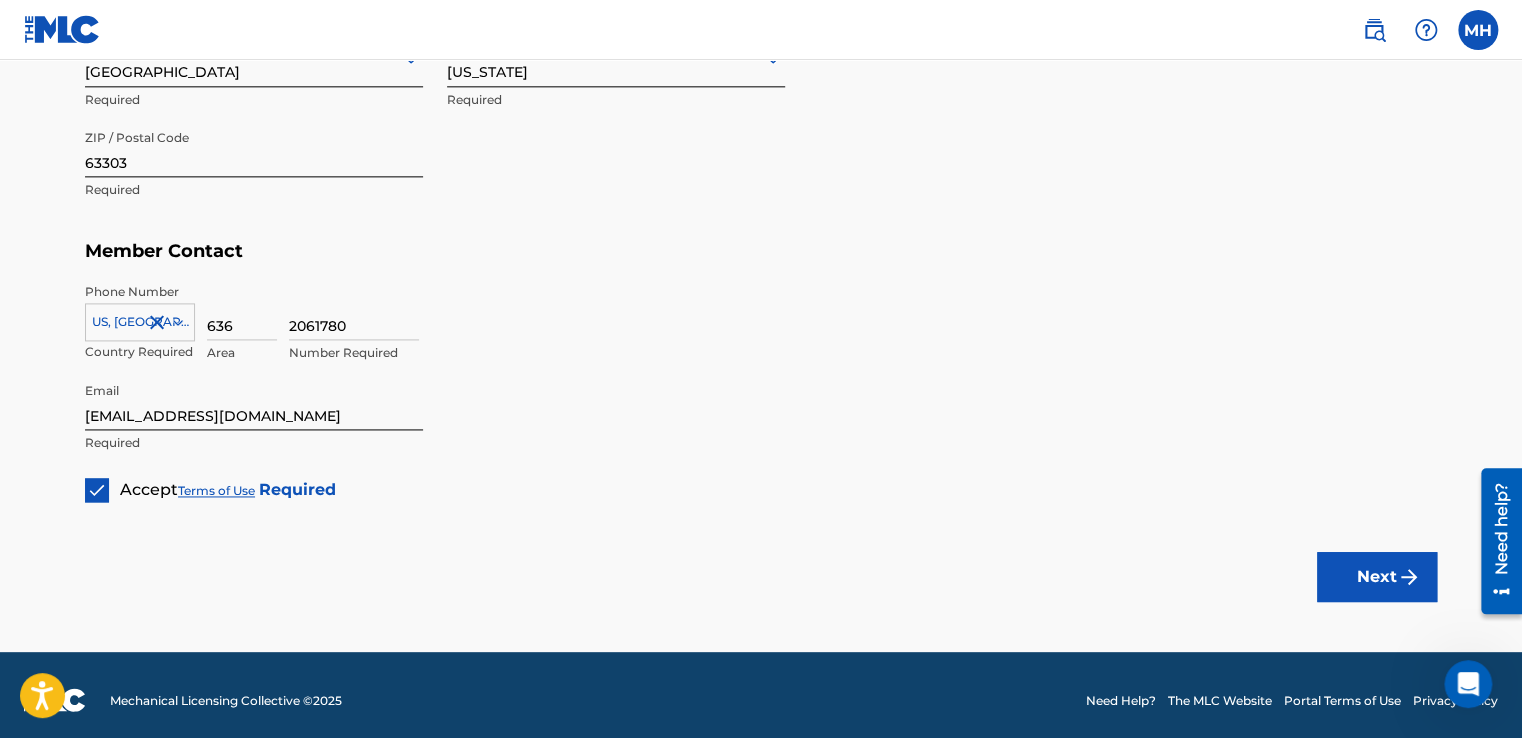 click on "Next" at bounding box center [1377, 577] 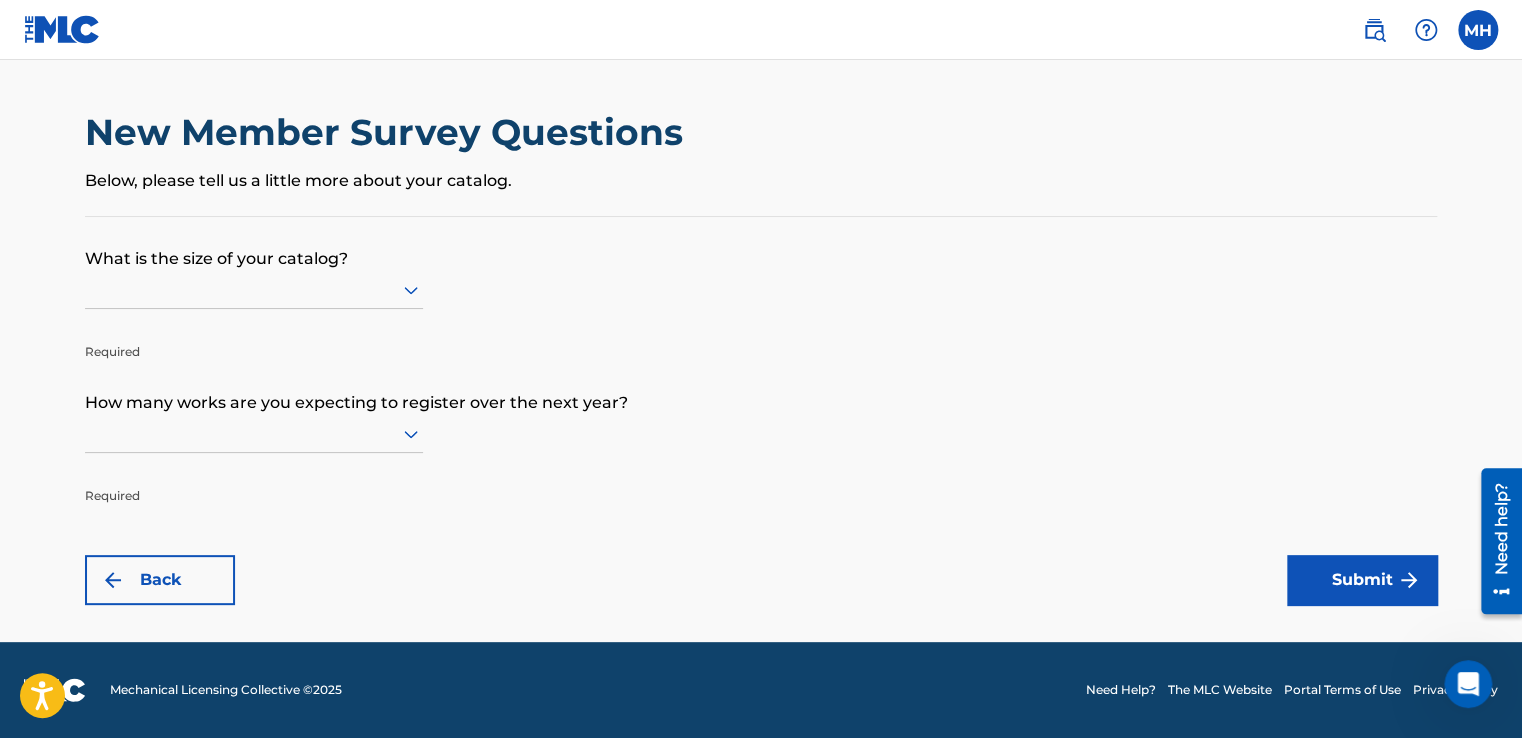 scroll, scrollTop: 0, scrollLeft: 0, axis: both 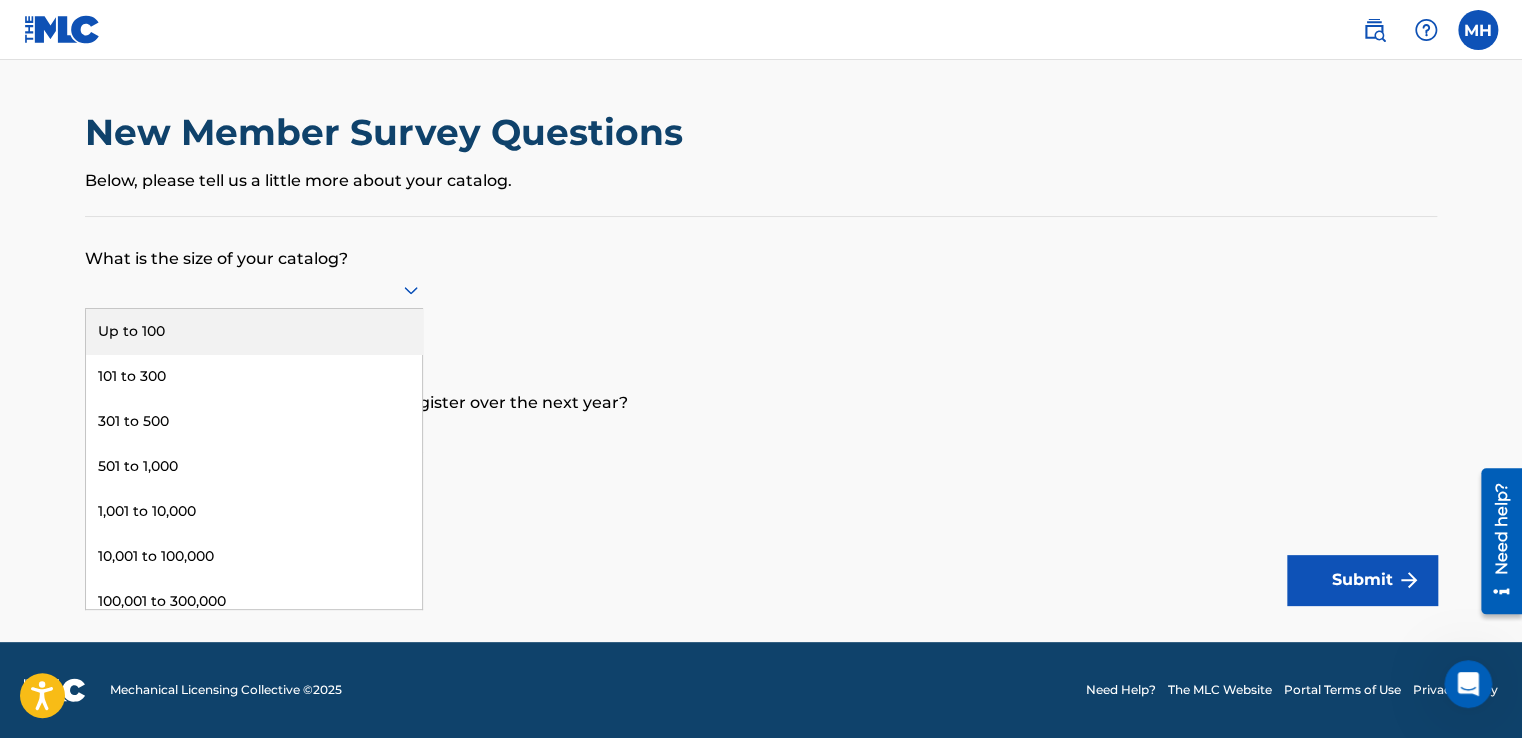 click on "Up to 100" at bounding box center (254, 331) 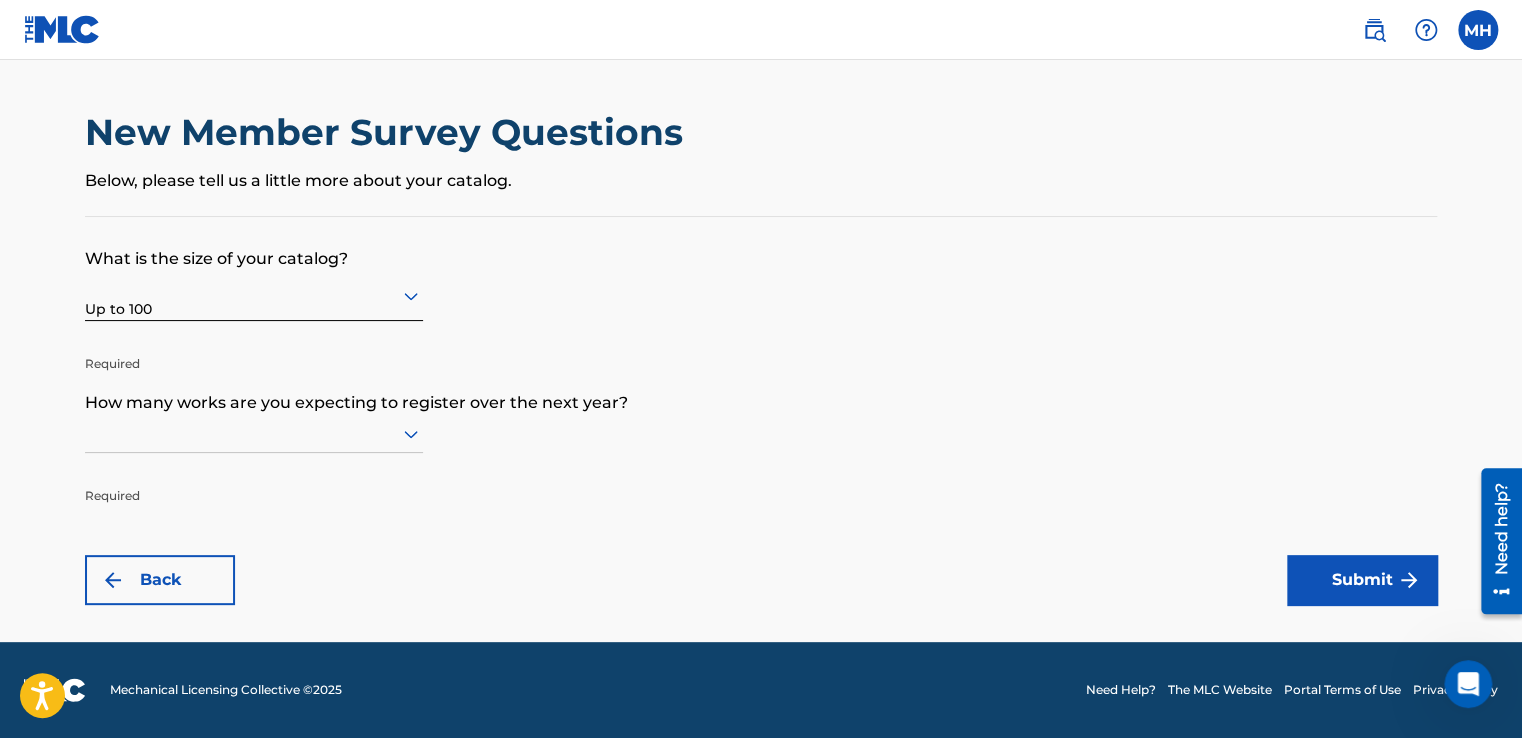 scroll, scrollTop: 0, scrollLeft: 0, axis: both 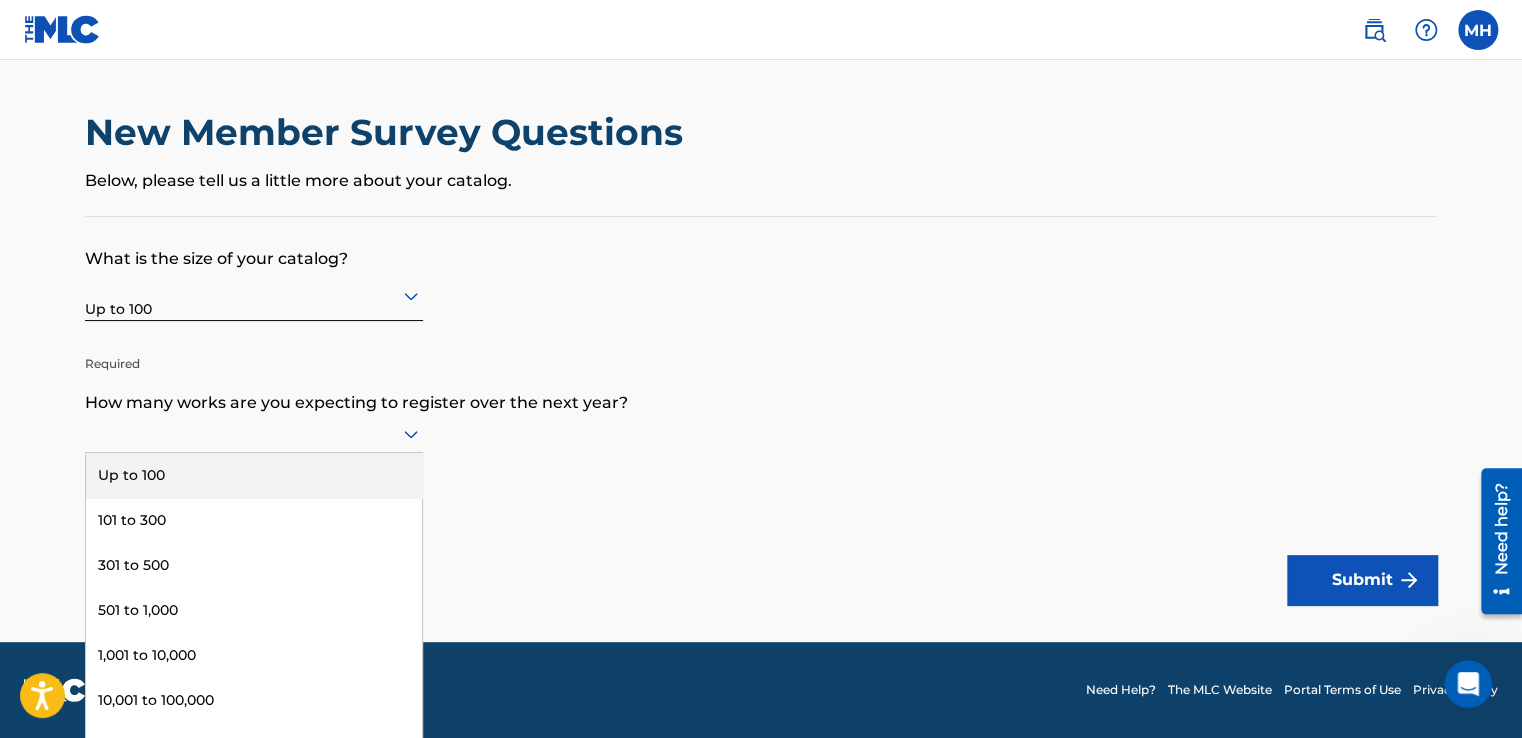 click 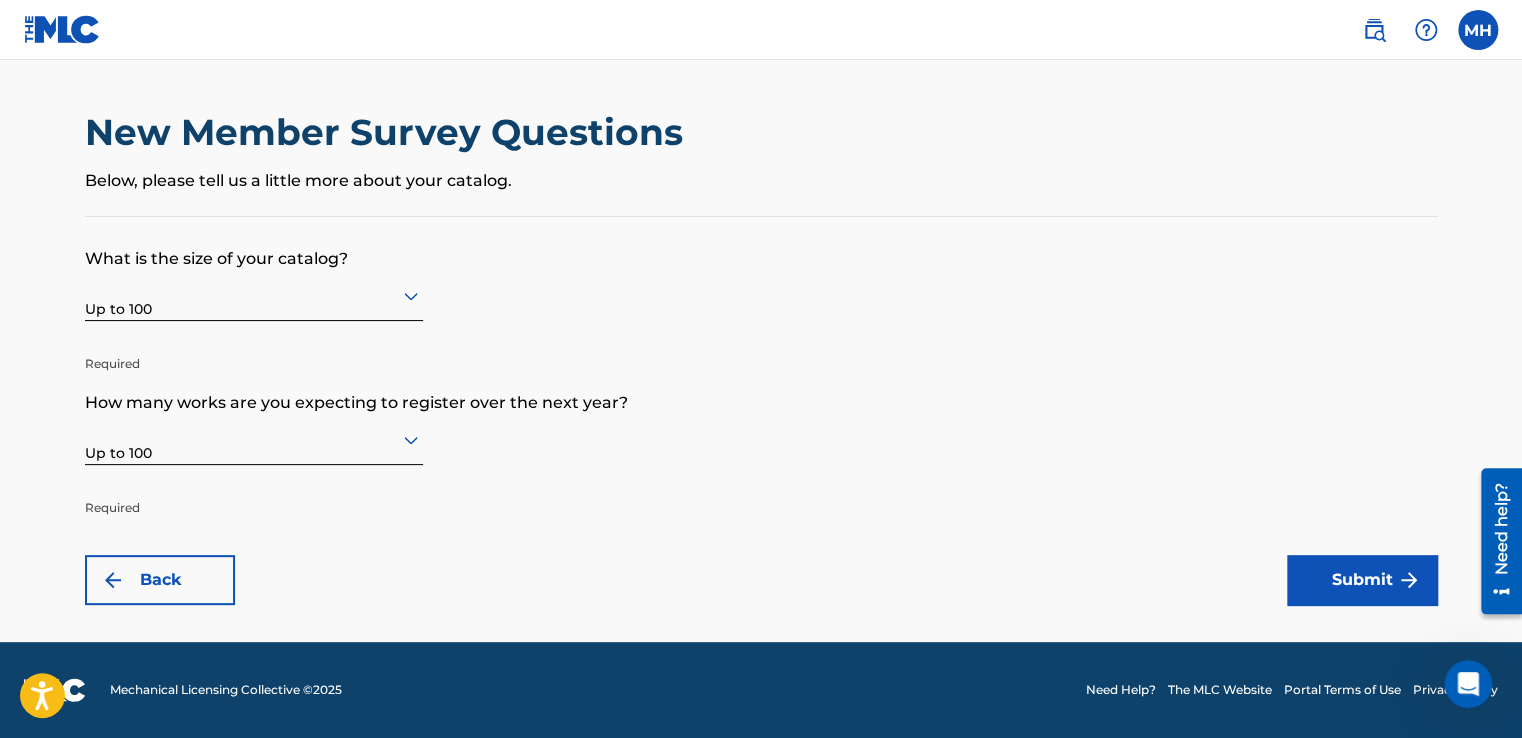 scroll, scrollTop: 0, scrollLeft: 0, axis: both 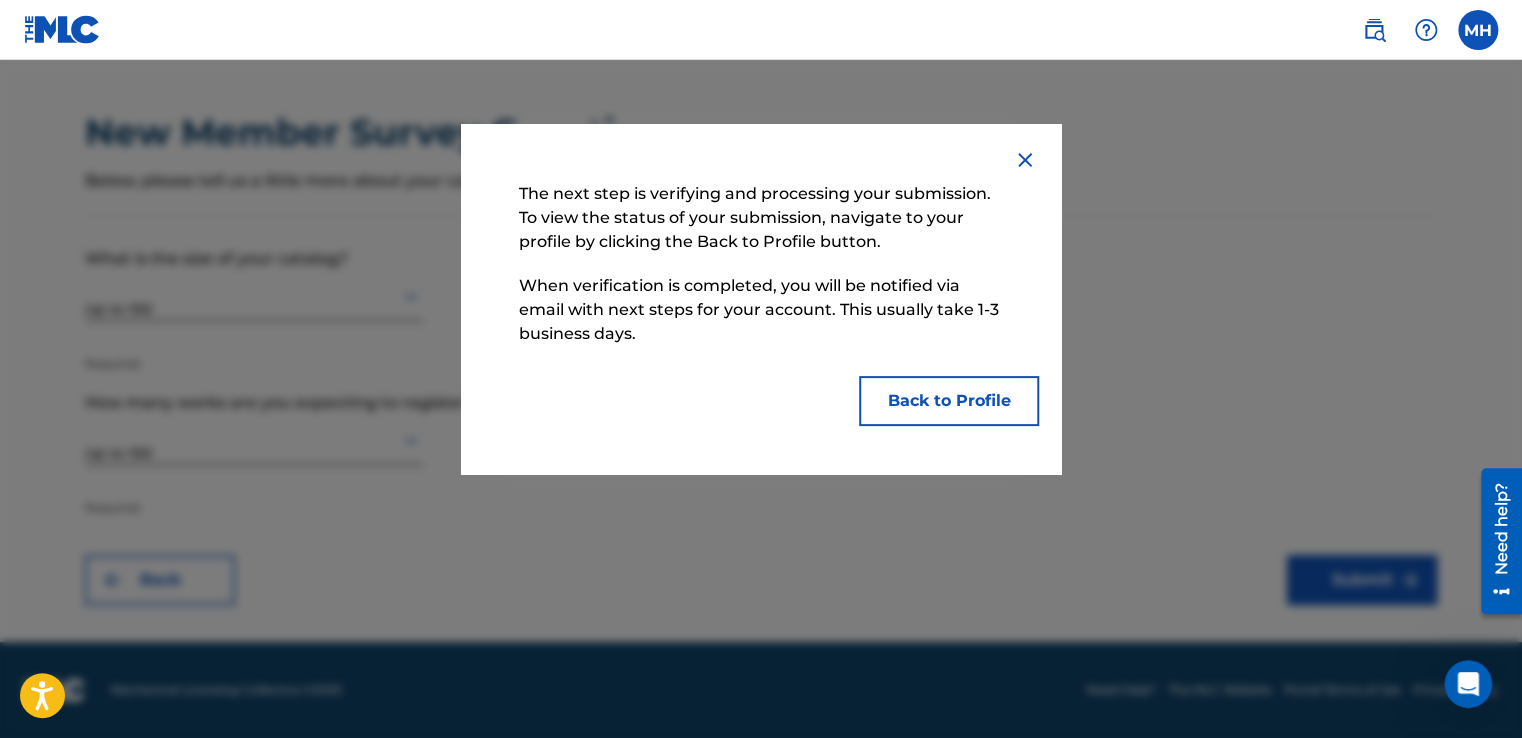 click on "Back to Profile" at bounding box center (949, 401) 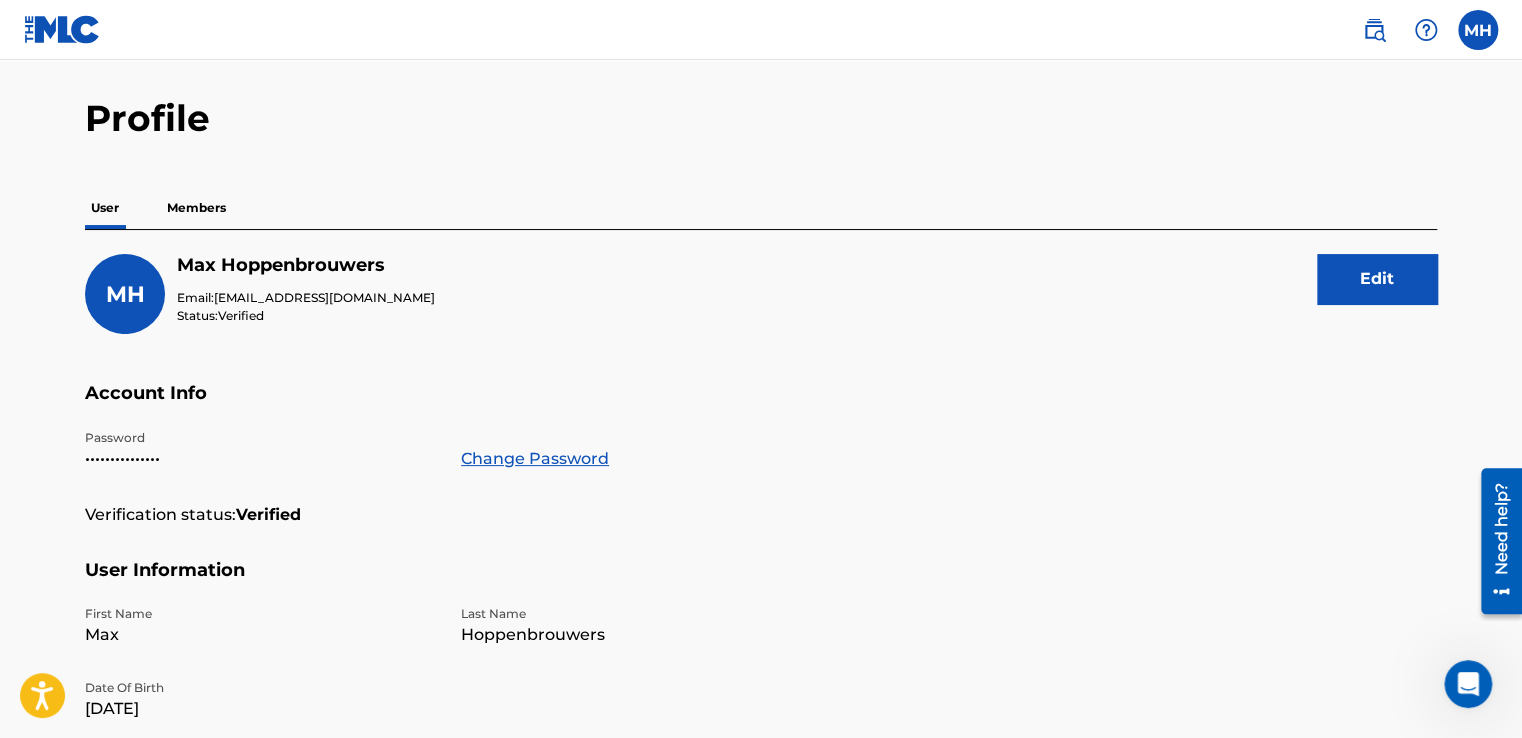 scroll, scrollTop: 48, scrollLeft: 0, axis: vertical 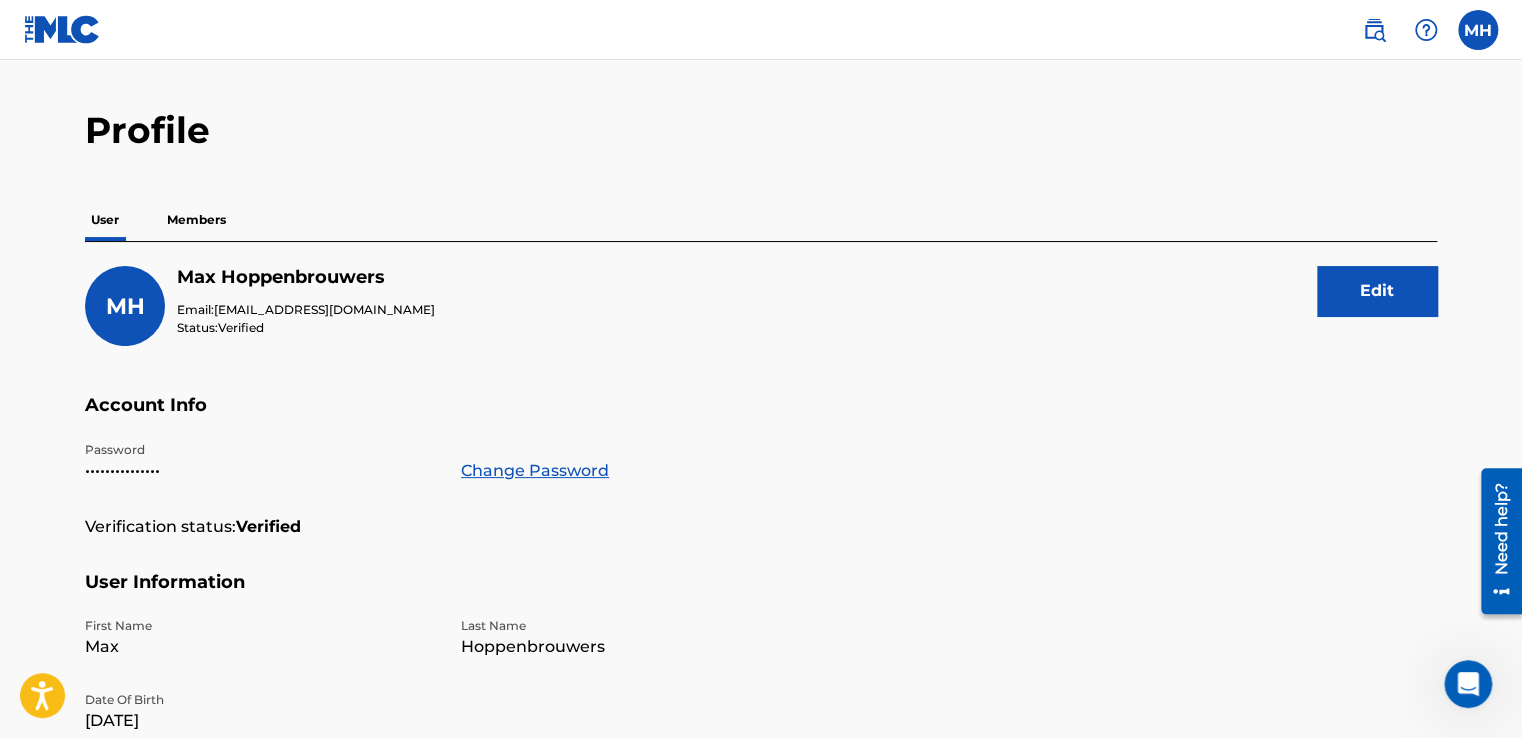click on "Members" at bounding box center (196, 220) 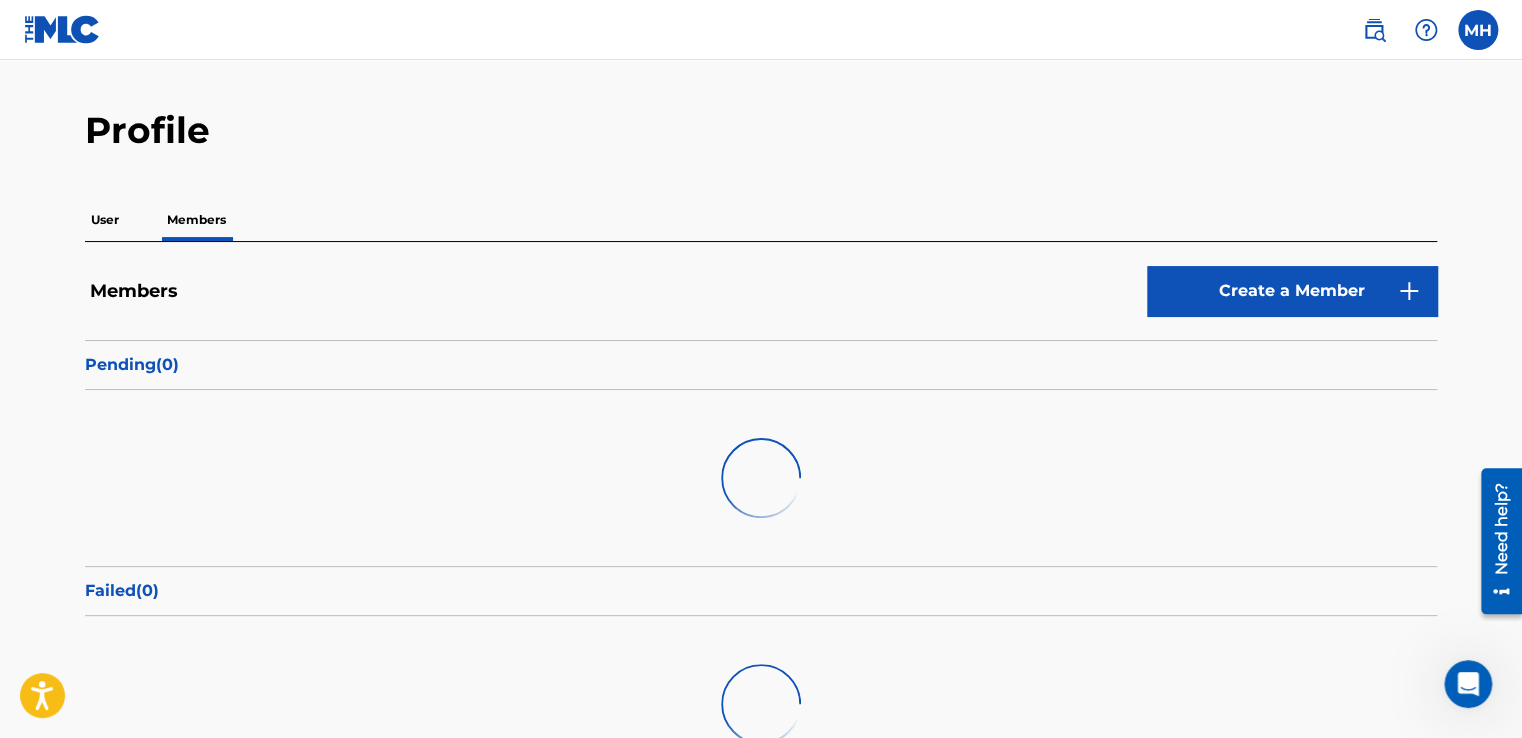 scroll, scrollTop: 0, scrollLeft: 0, axis: both 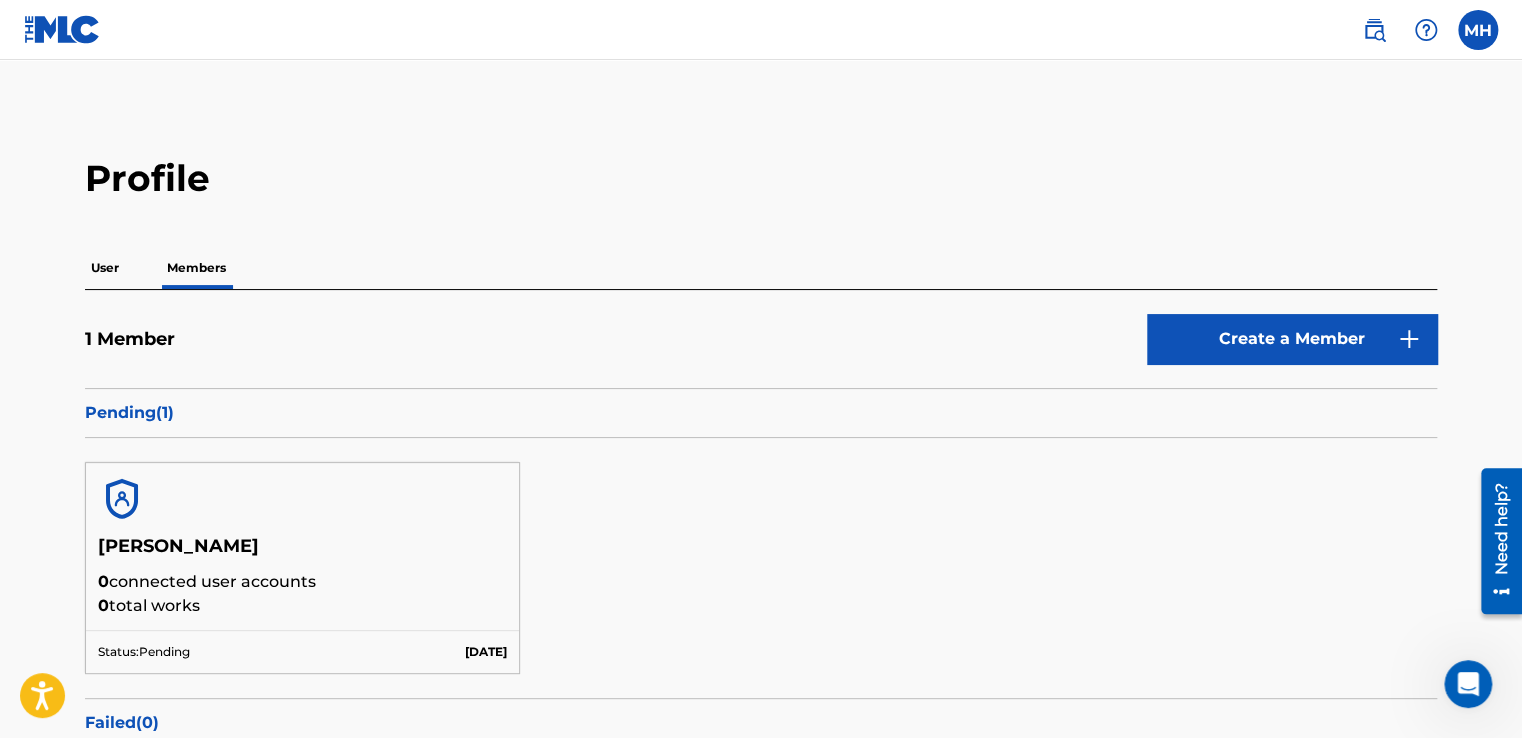 click at bounding box center (1426, 30) 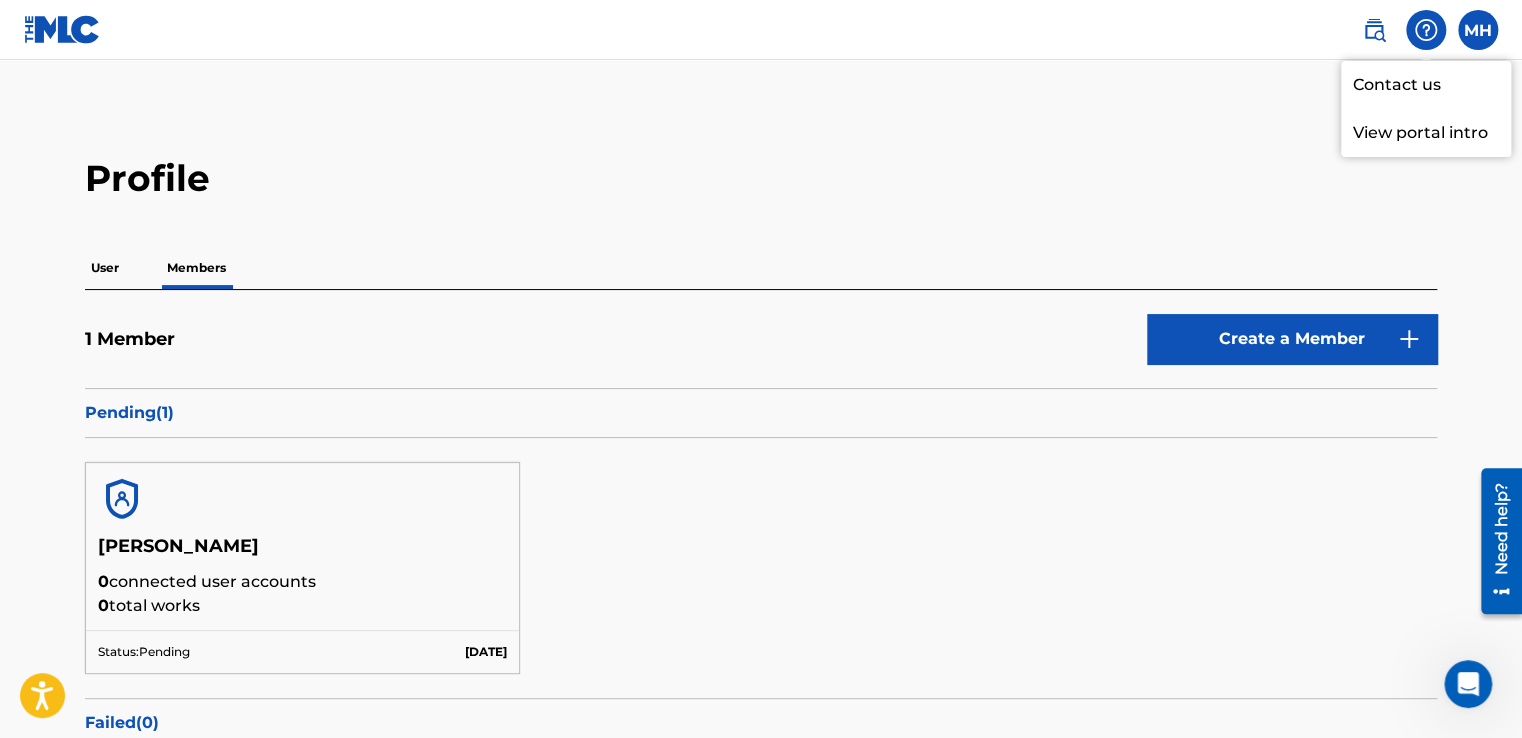click at bounding box center [1374, 30] 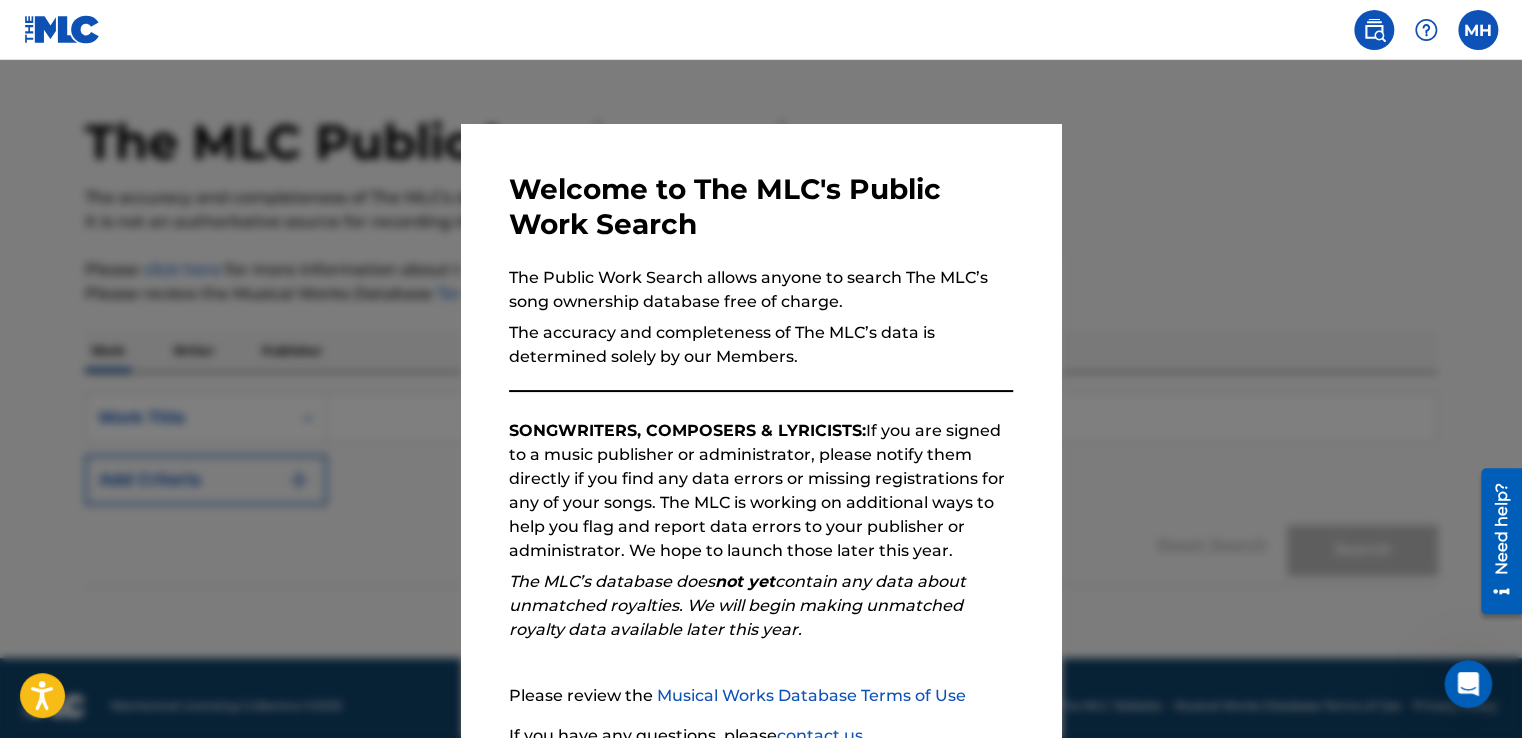 scroll, scrollTop: 54, scrollLeft: 0, axis: vertical 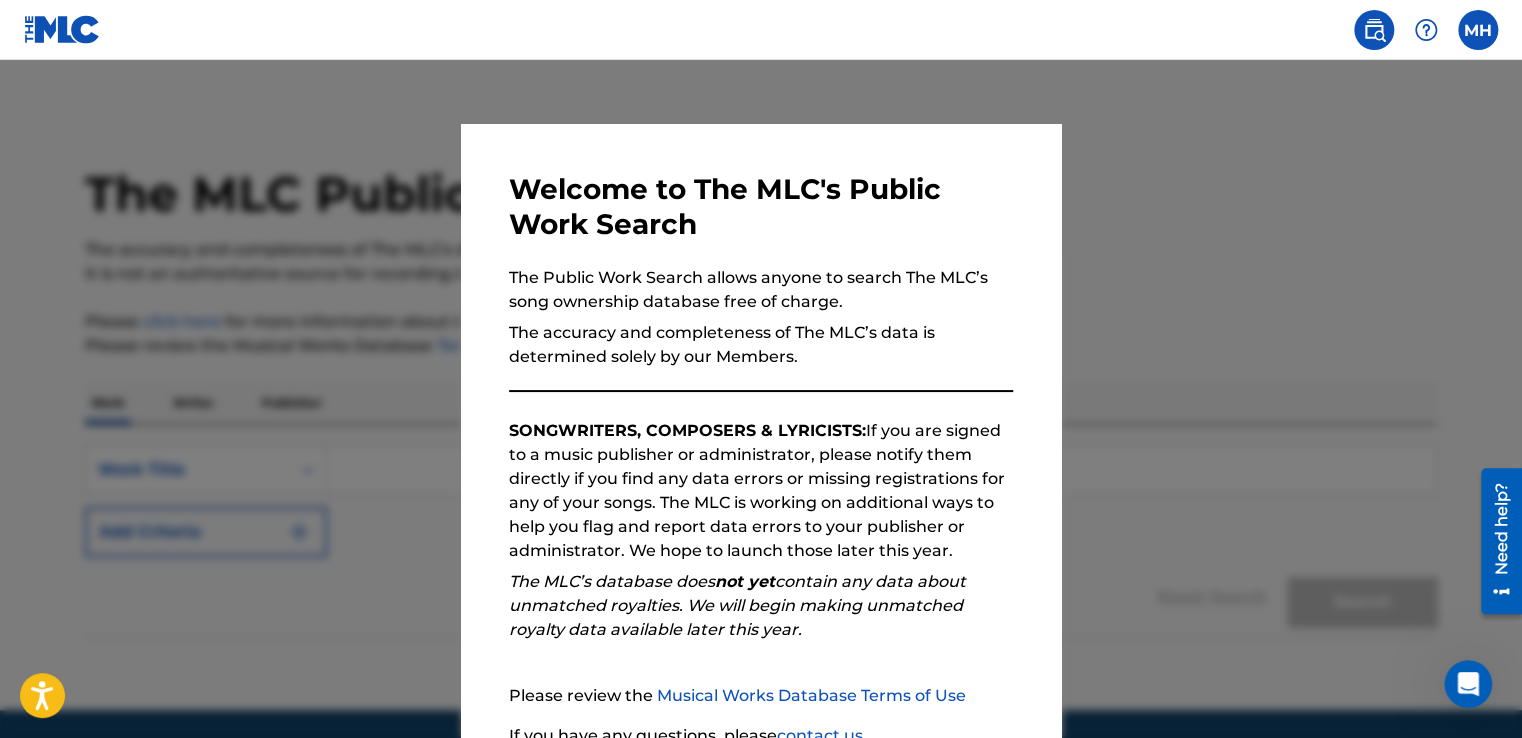click at bounding box center (1478, 30) 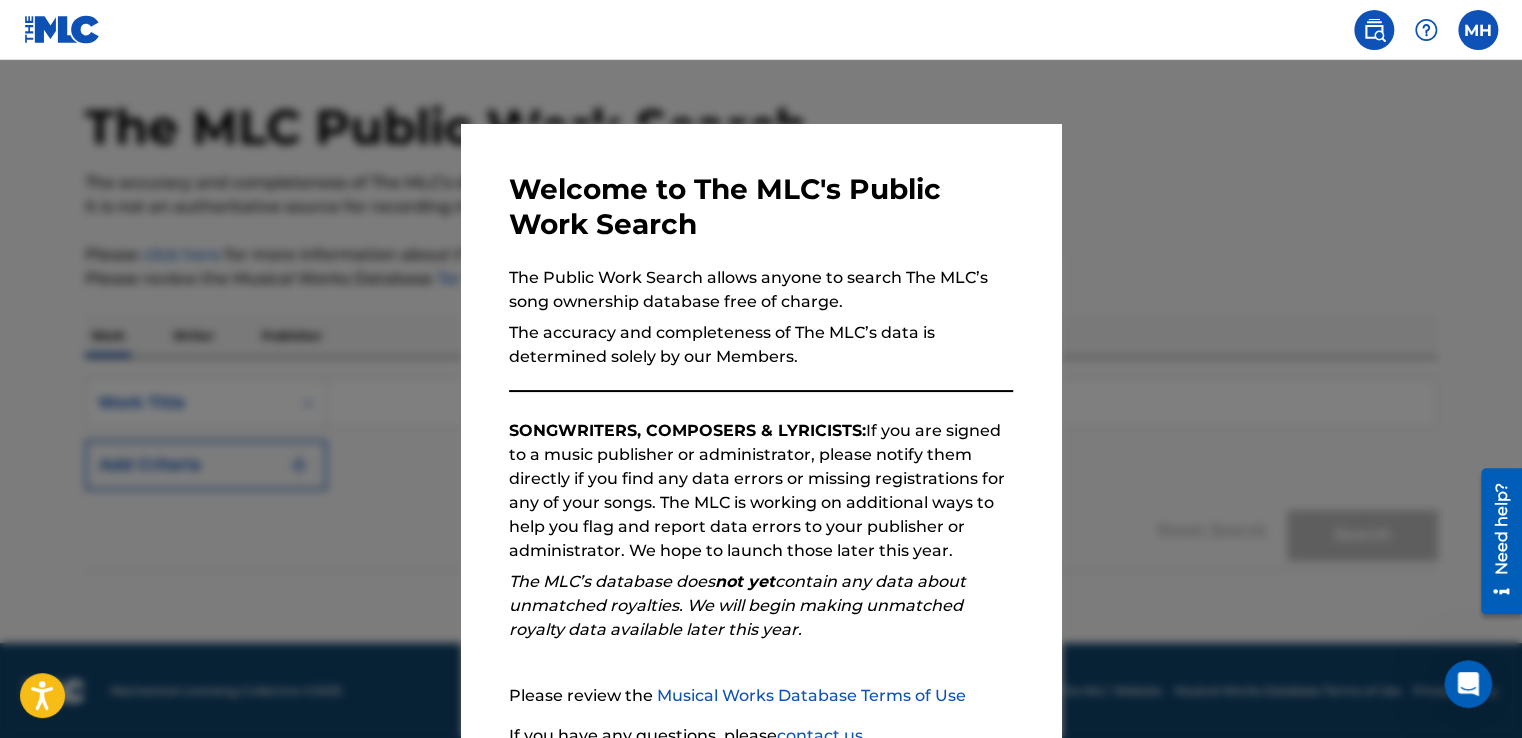 drag, startPoint x: 1023, startPoint y: 553, endPoint x: 993, endPoint y: 566, distance: 32.695564 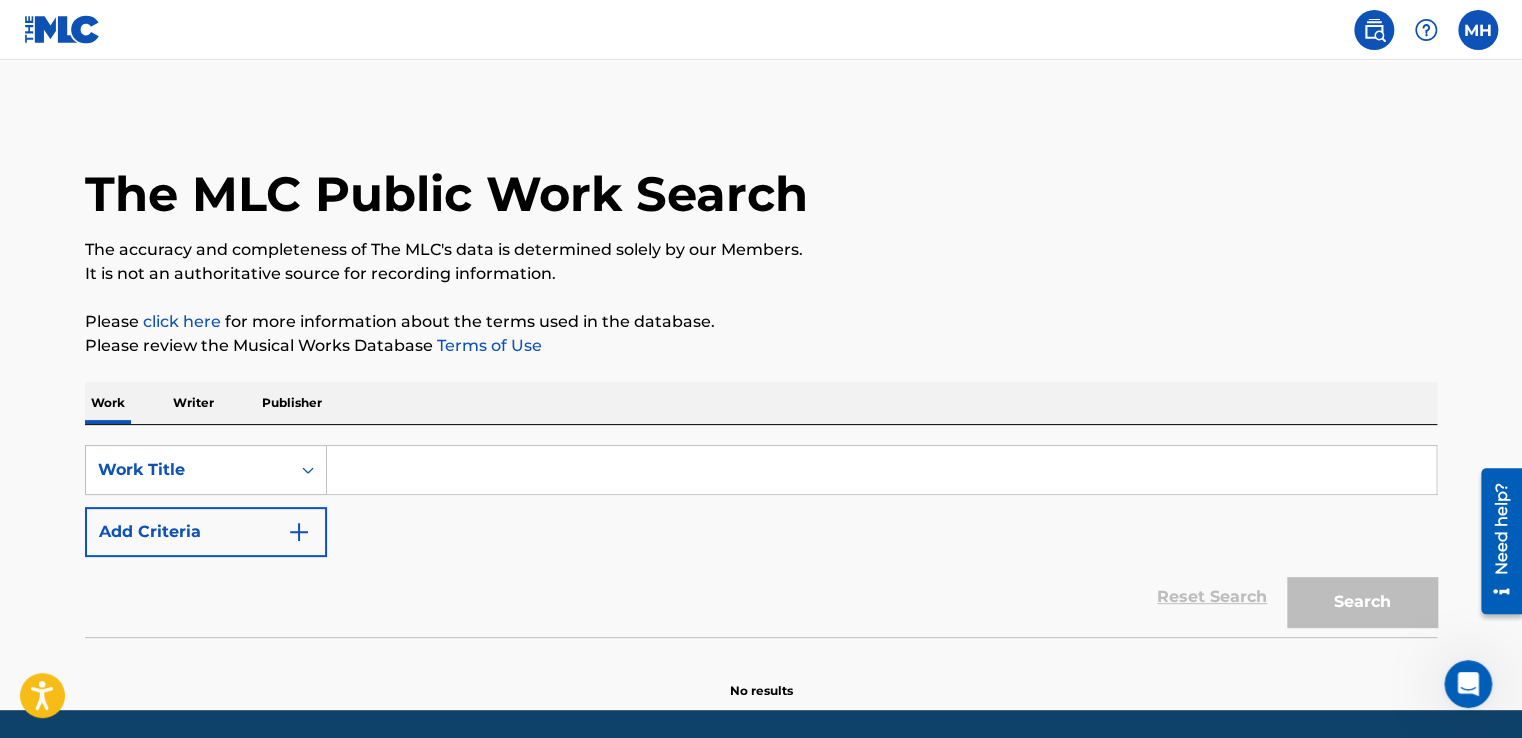 scroll, scrollTop: 67, scrollLeft: 0, axis: vertical 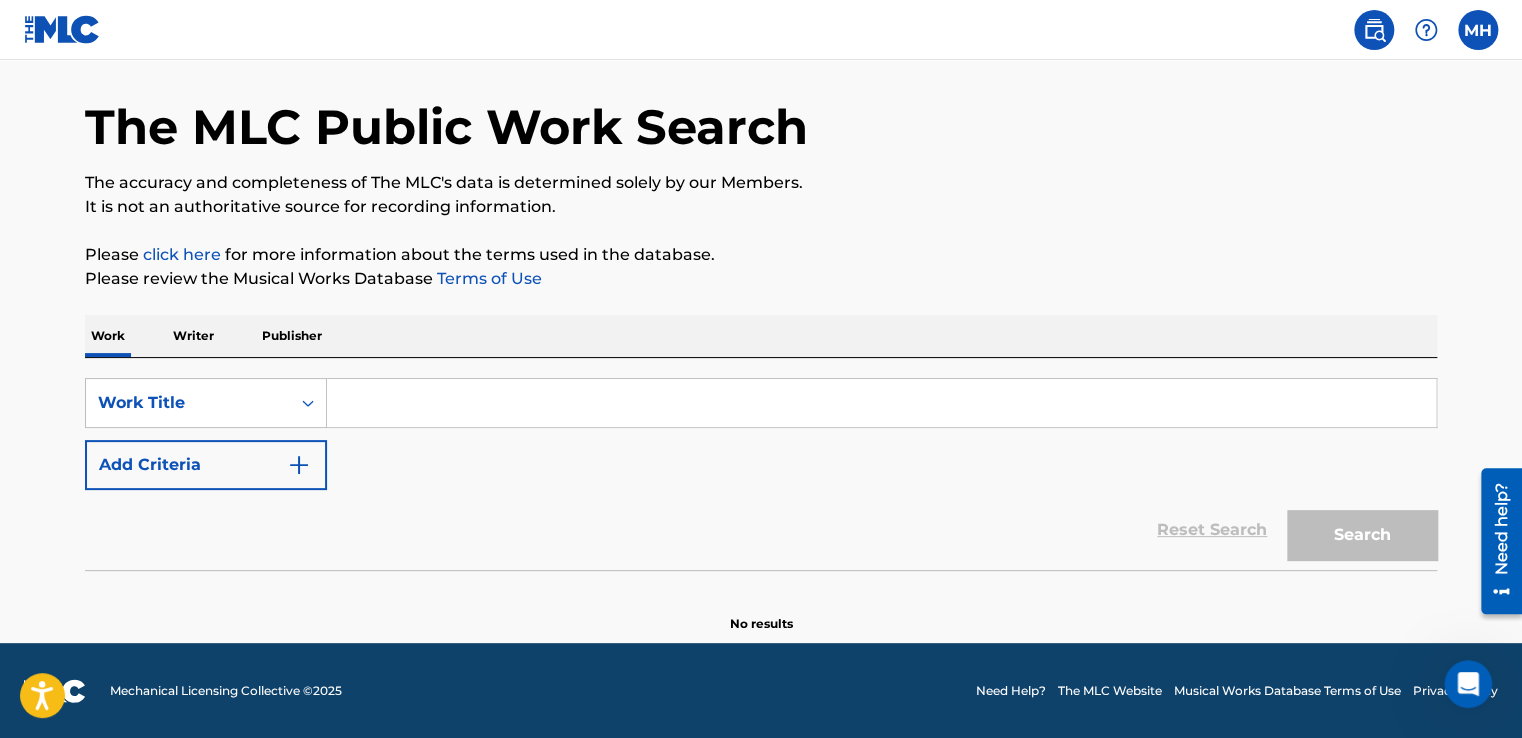 click on "Writer" at bounding box center (193, 336) 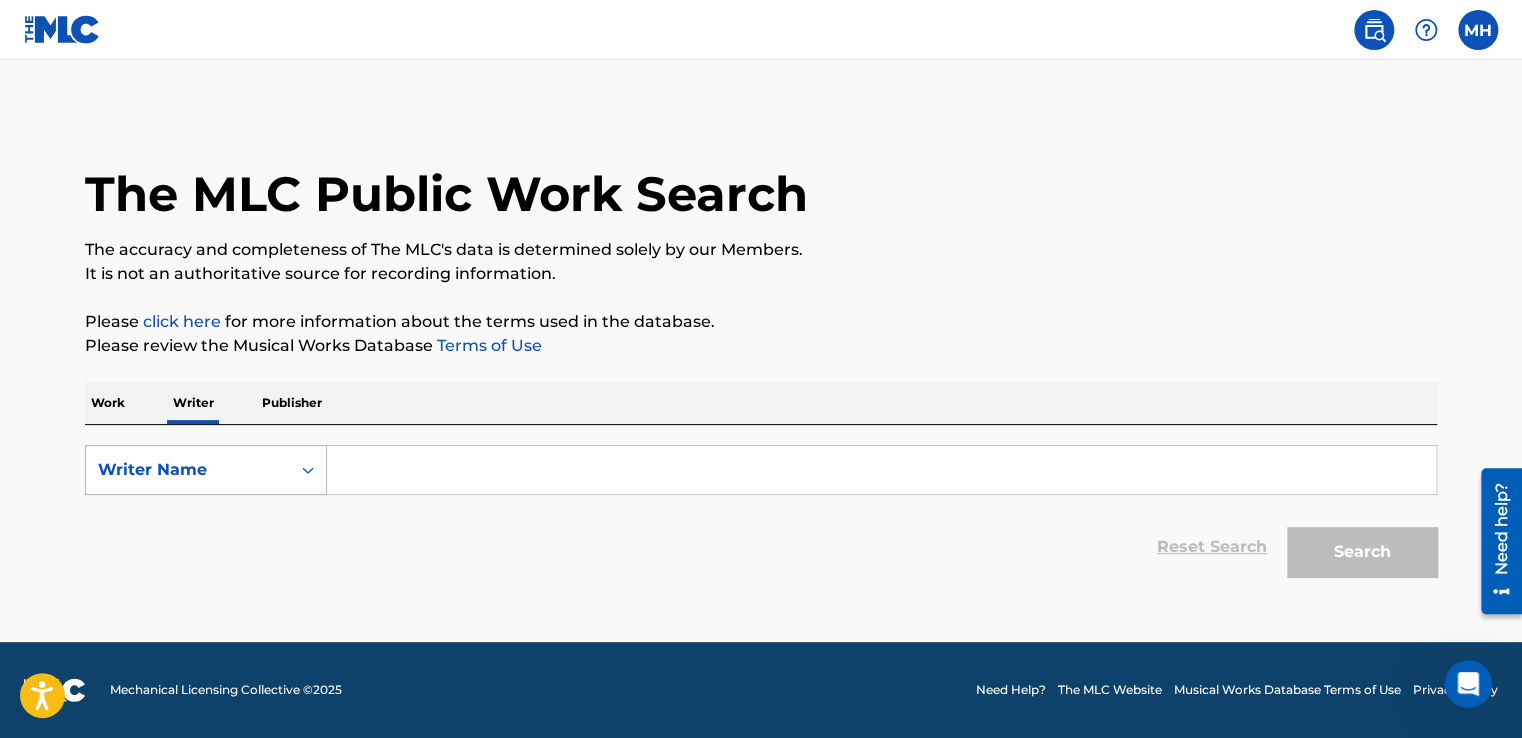 click on "Writer Name" at bounding box center (188, 470) 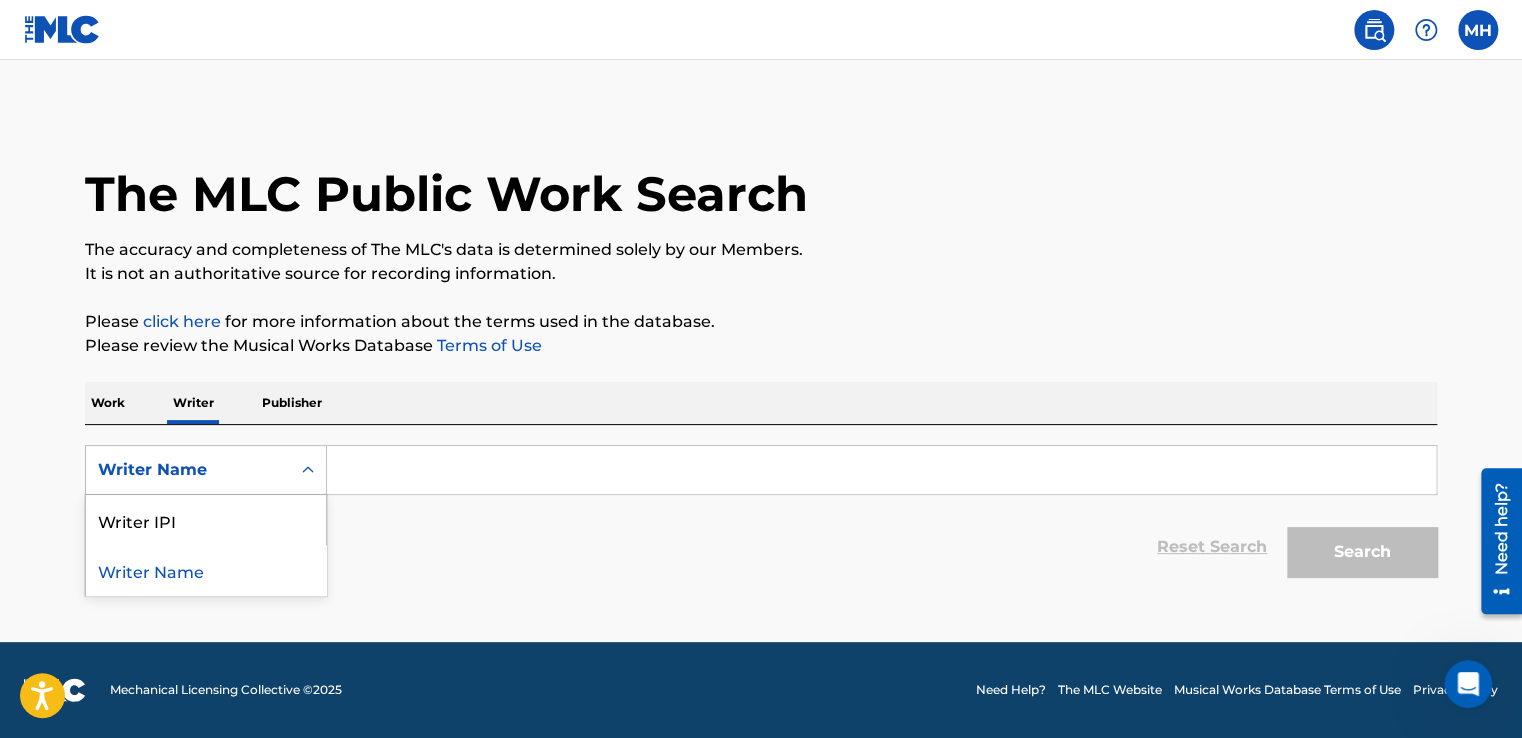 click on "Writer Name" at bounding box center [206, 570] 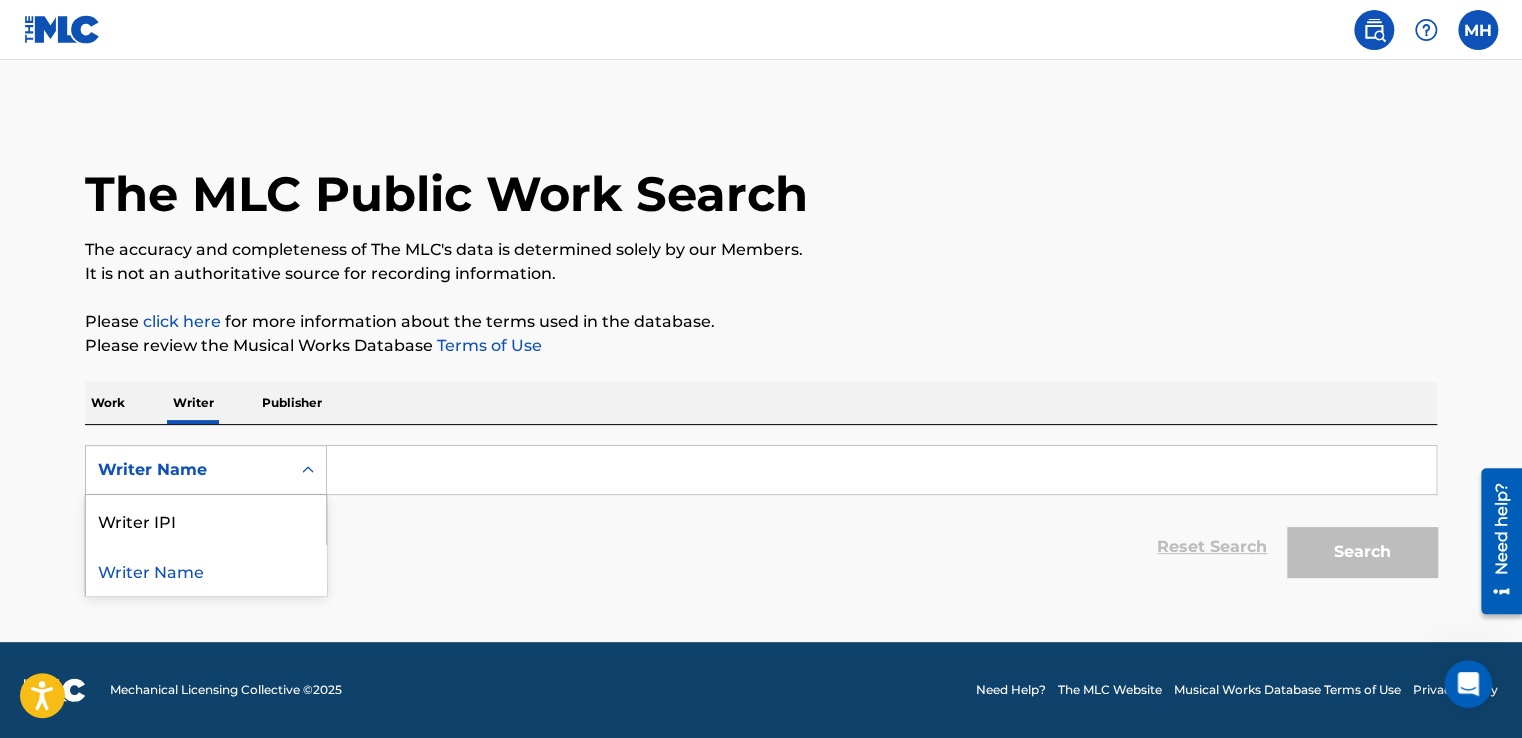 click 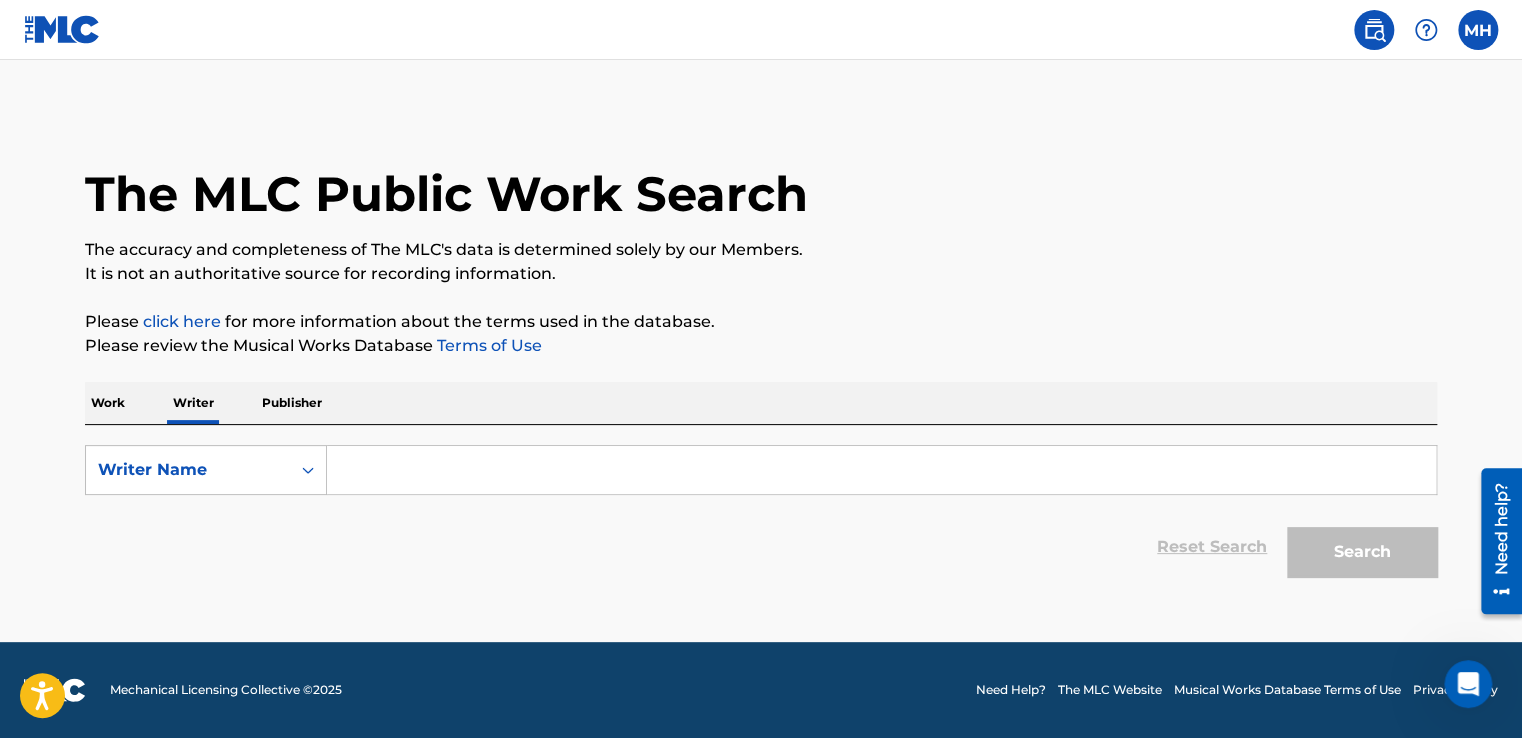 click at bounding box center [881, 470] 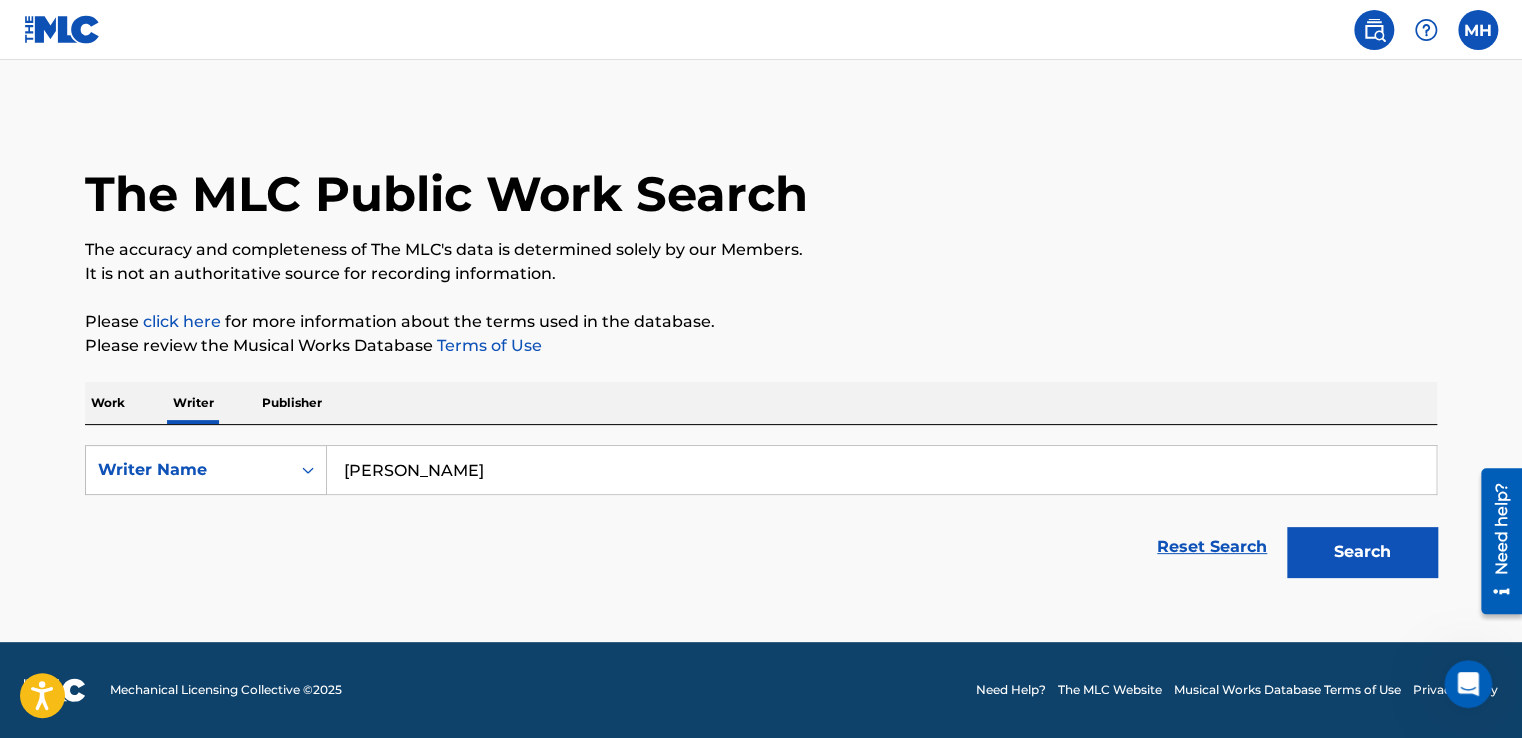 click on "Search" at bounding box center (1362, 552) 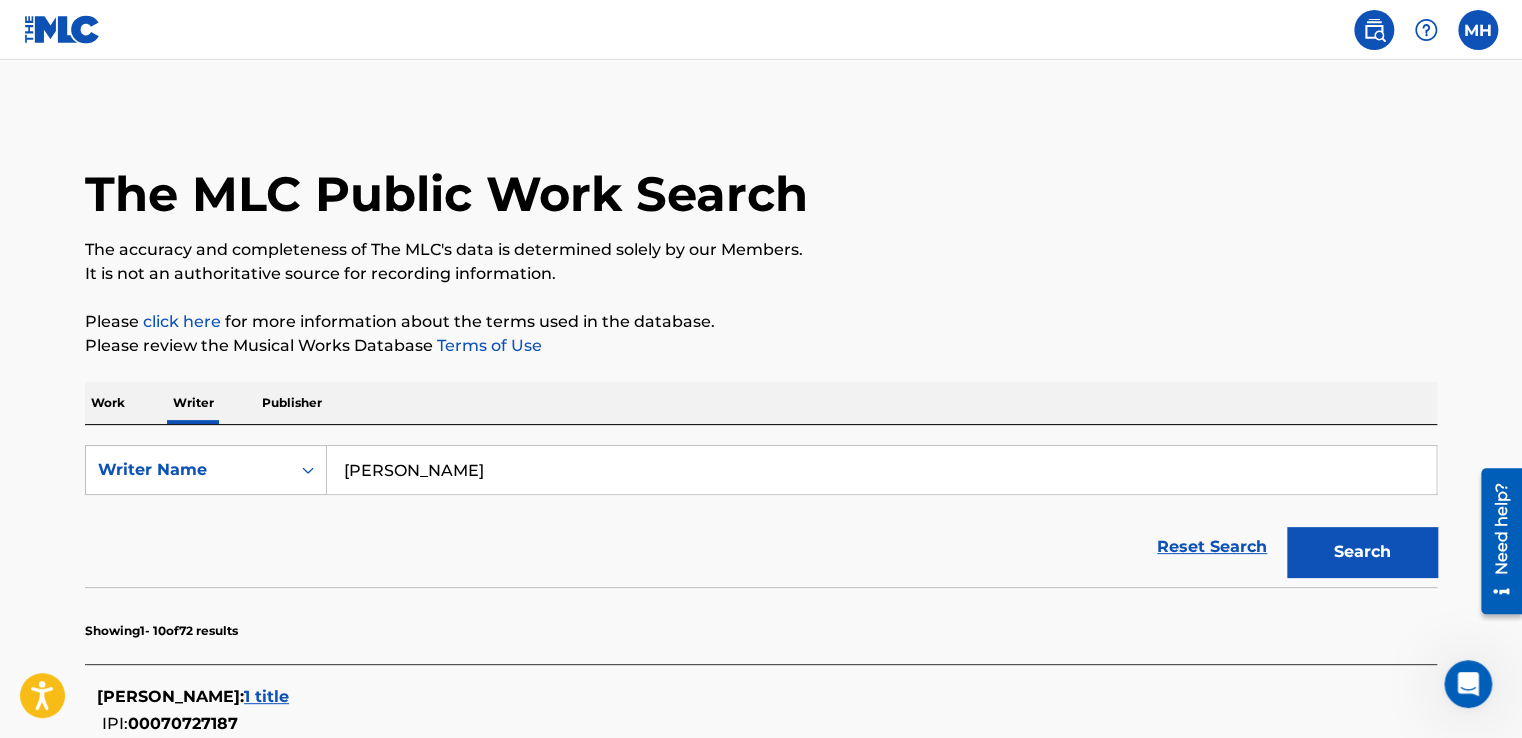drag, startPoint x: 1520, startPoint y: 188, endPoint x: 1527, endPoint y: 217, distance: 29.832869 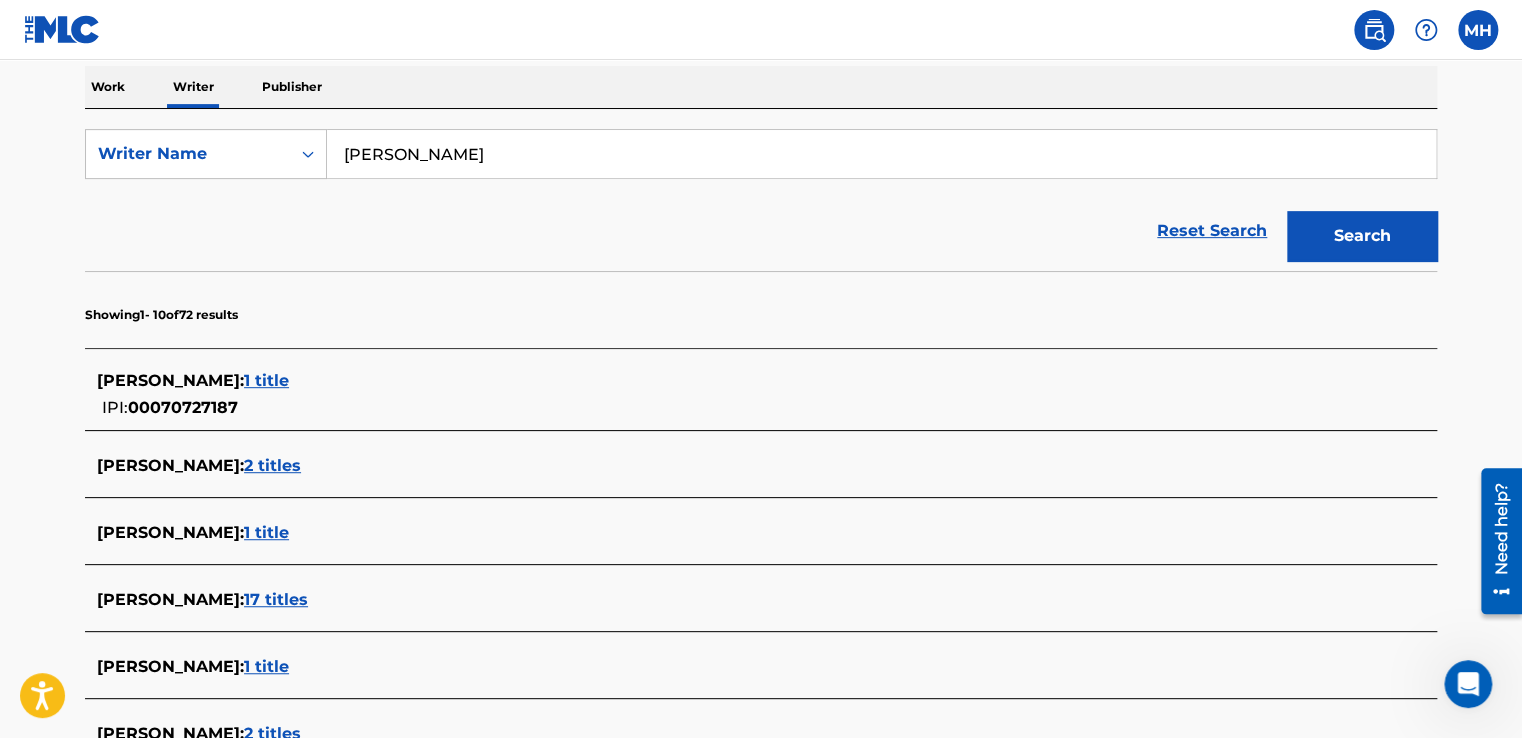 scroll, scrollTop: 244, scrollLeft: 0, axis: vertical 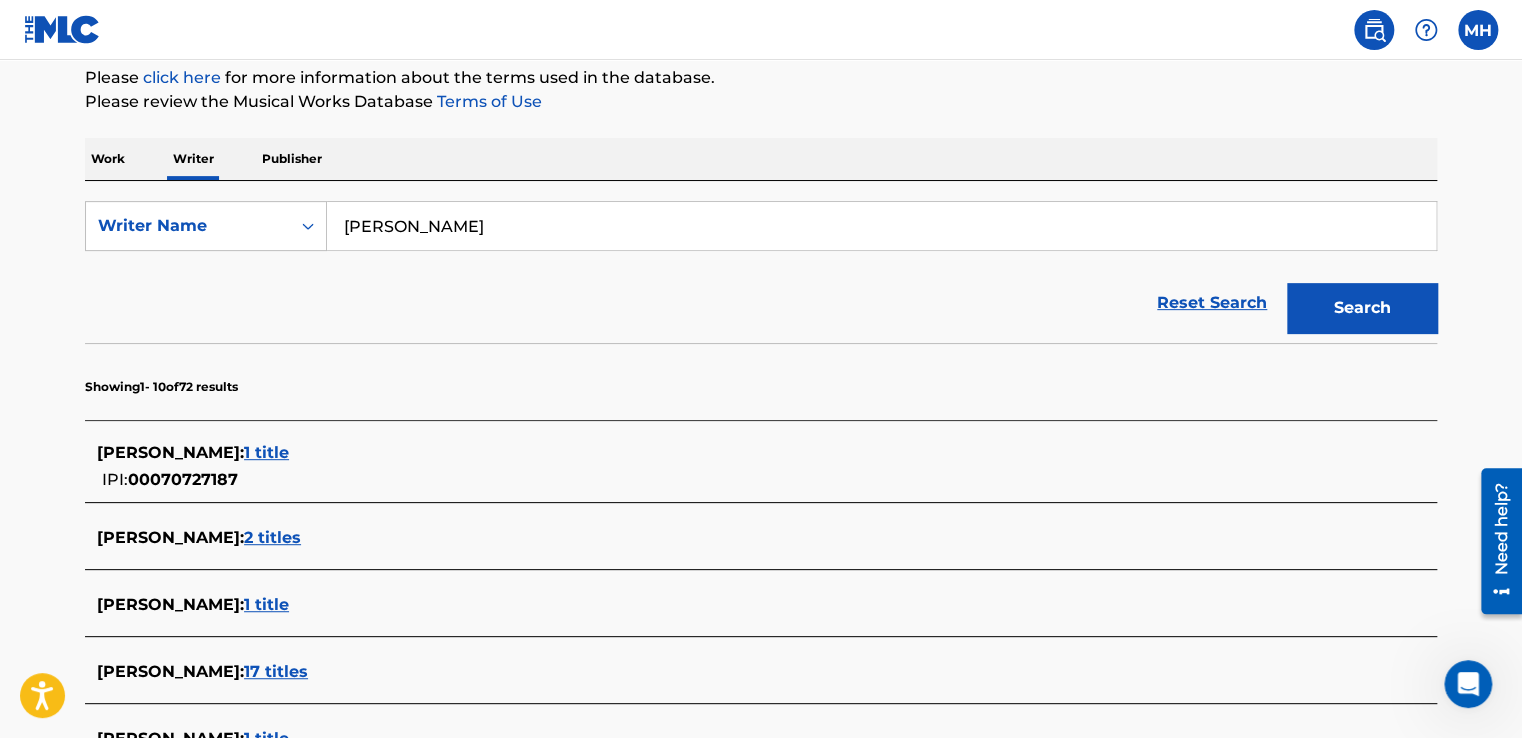 click on "[PERSON_NAME]" at bounding box center (881, 226) 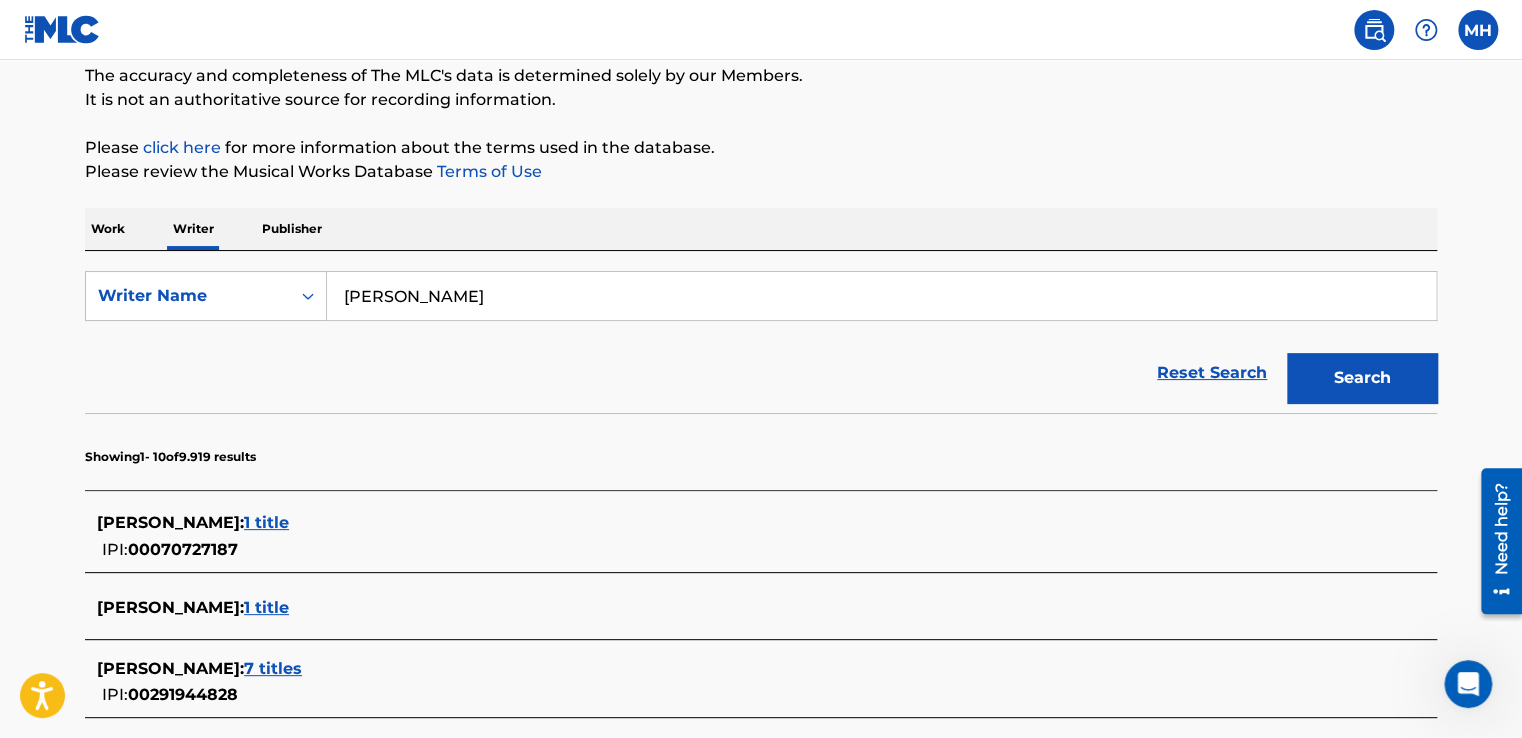 scroll, scrollTop: 165, scrollLeft: 0, axis: vertical 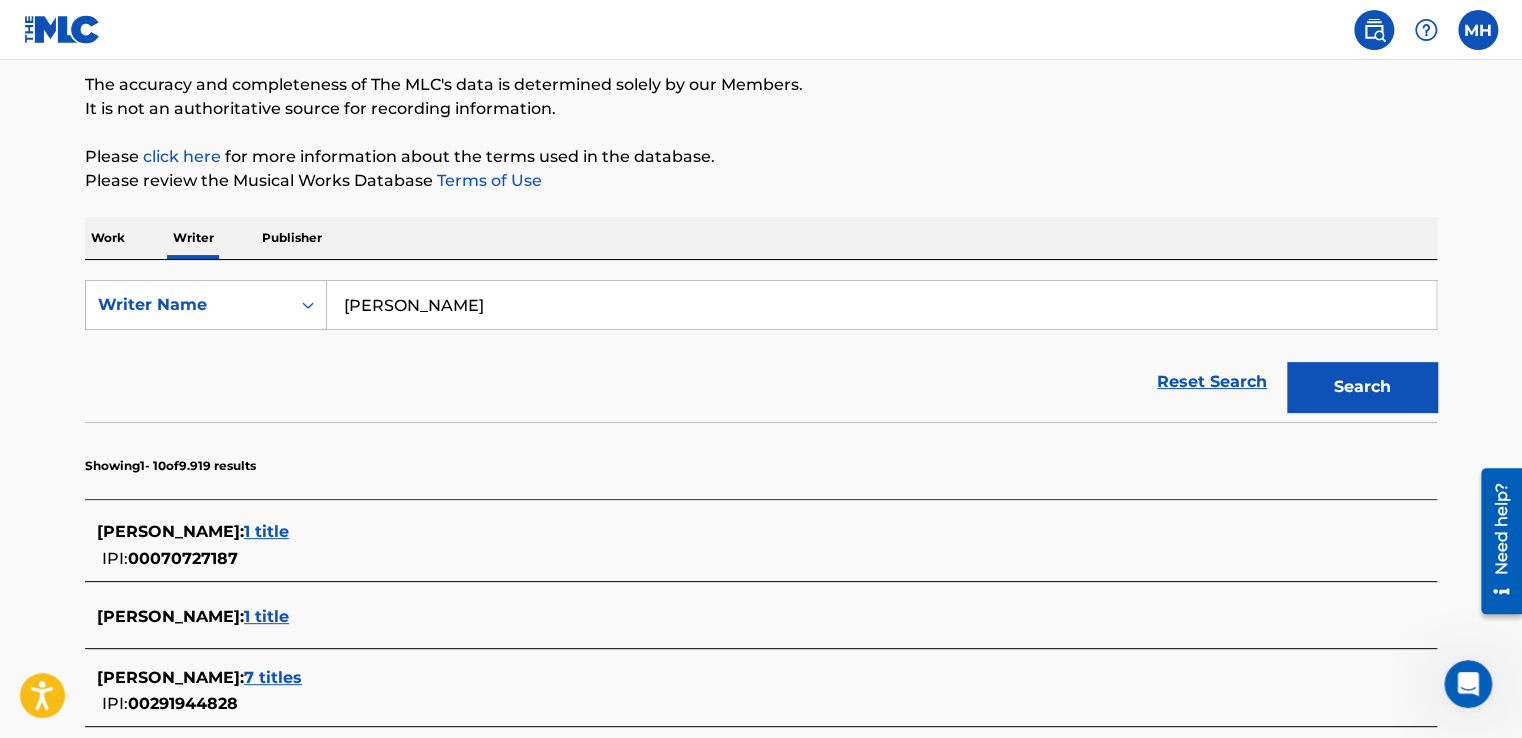 click on "Work" at bounding box center [108, 238] 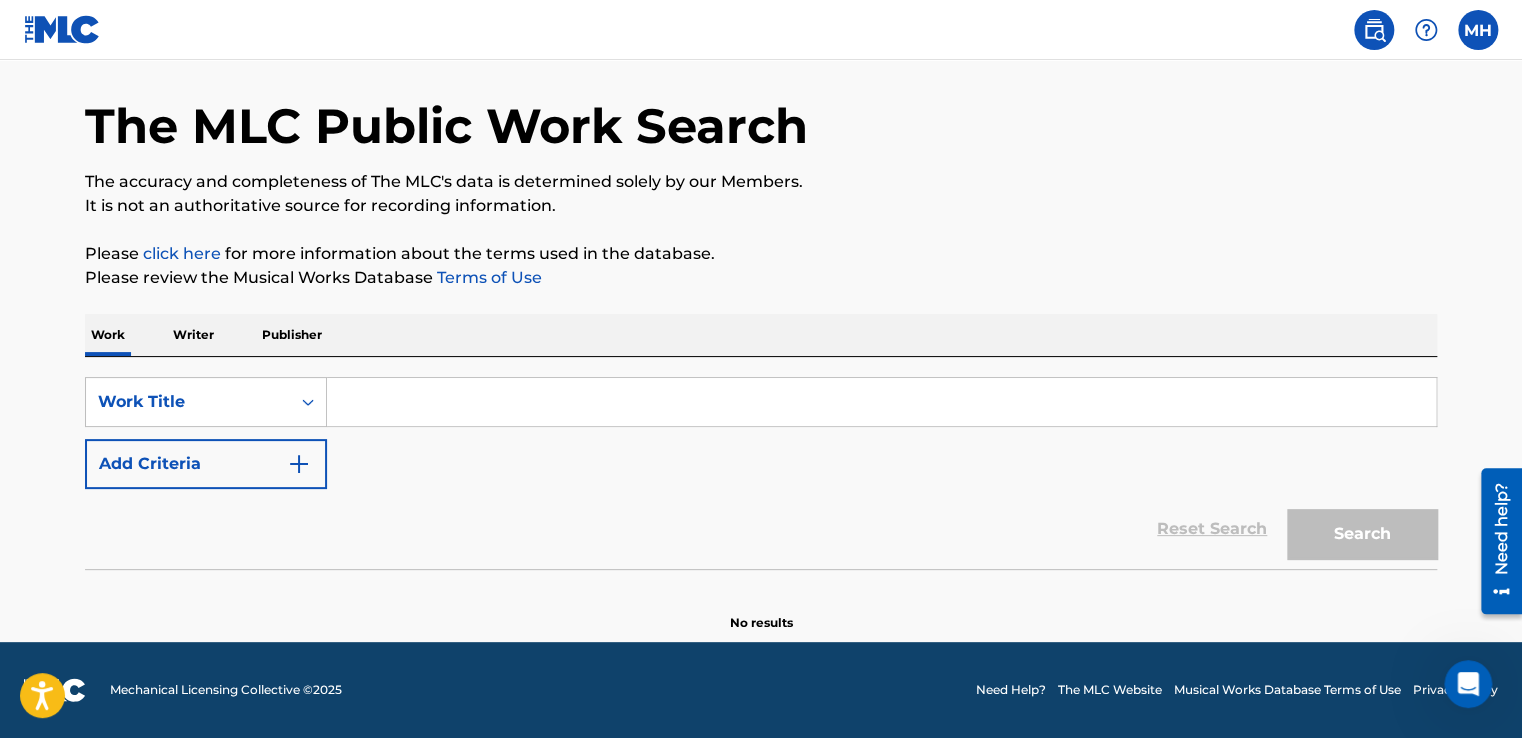 scroll, scrollTop: 0, scrollLeft: 0, axis: both 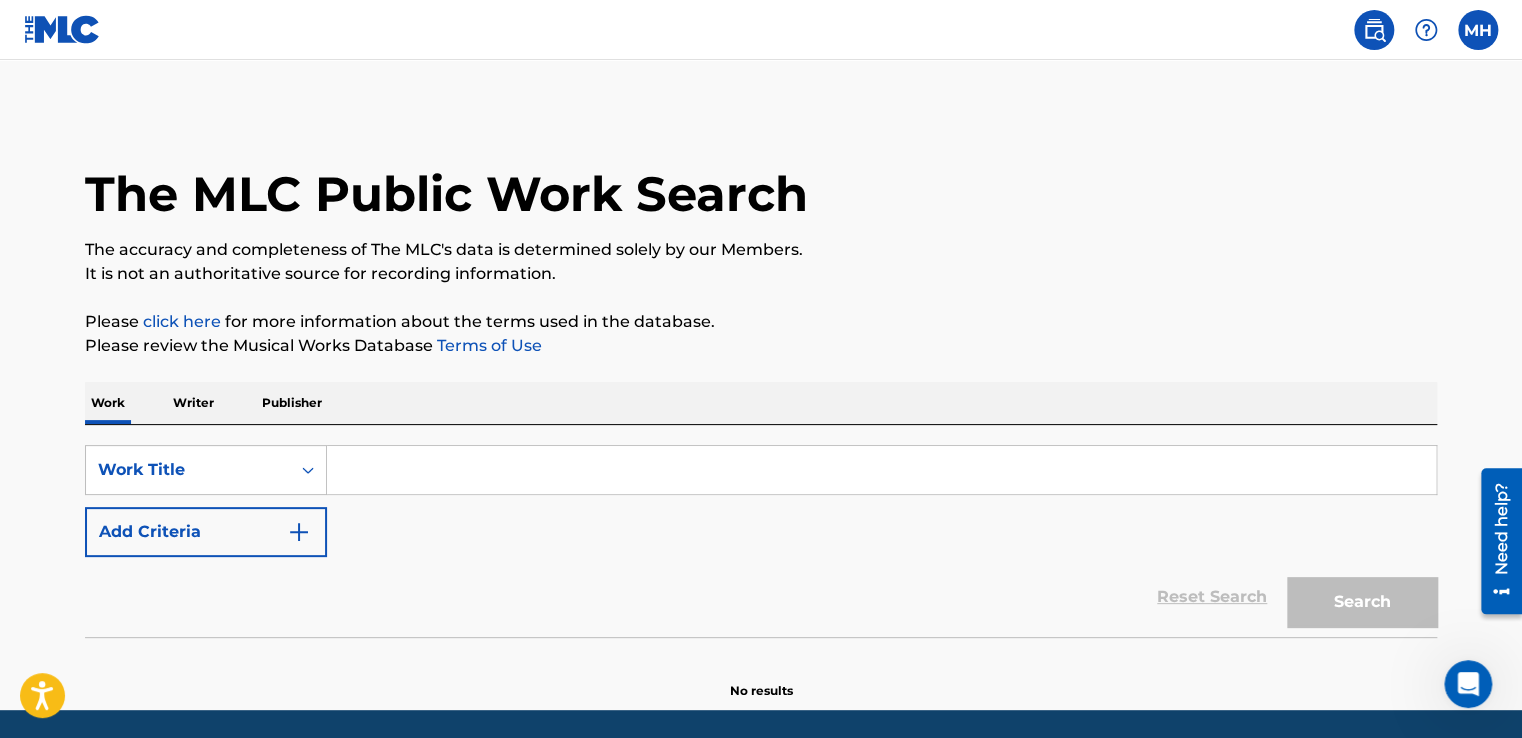 click at bounding box center (881, 470) 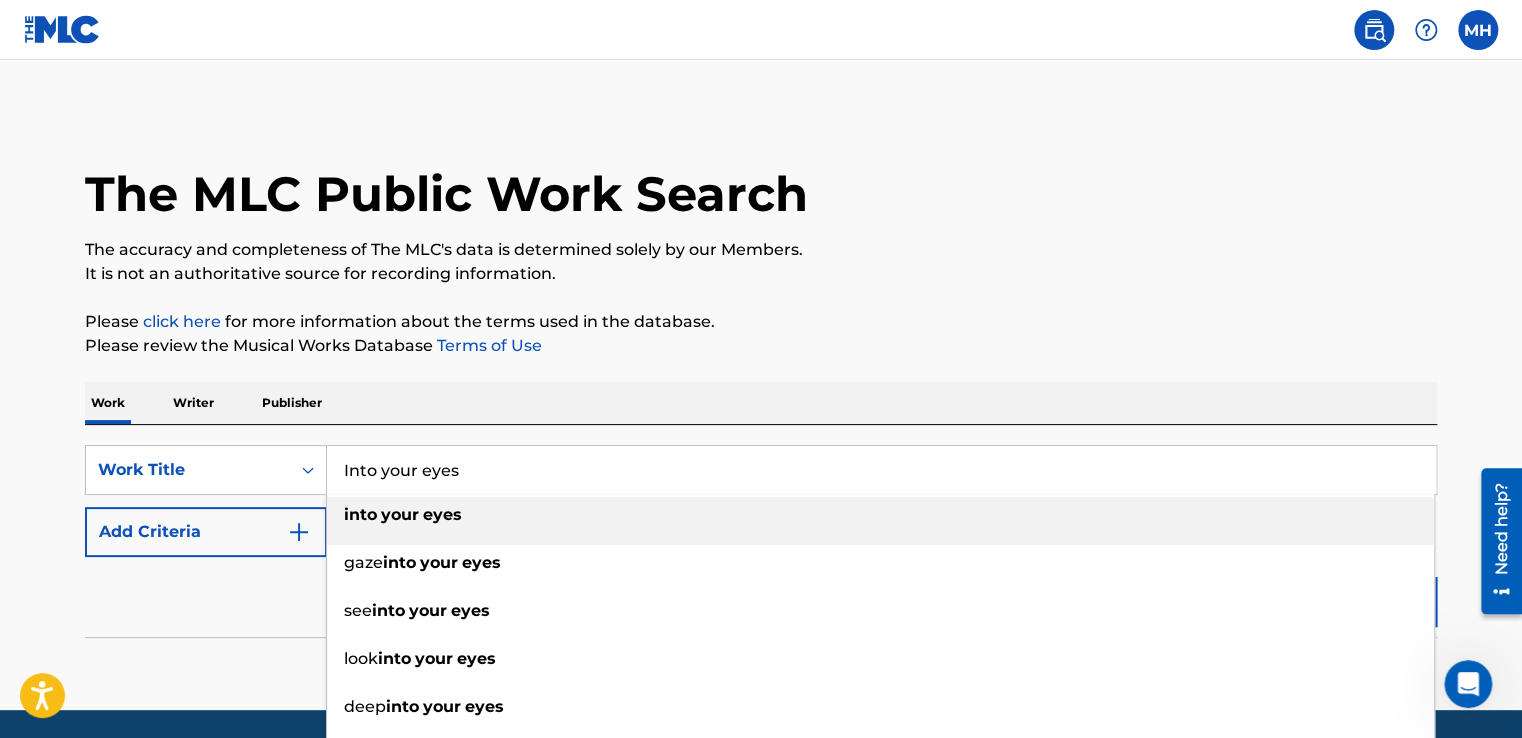 click on "your" at bounding box center [400, 514] 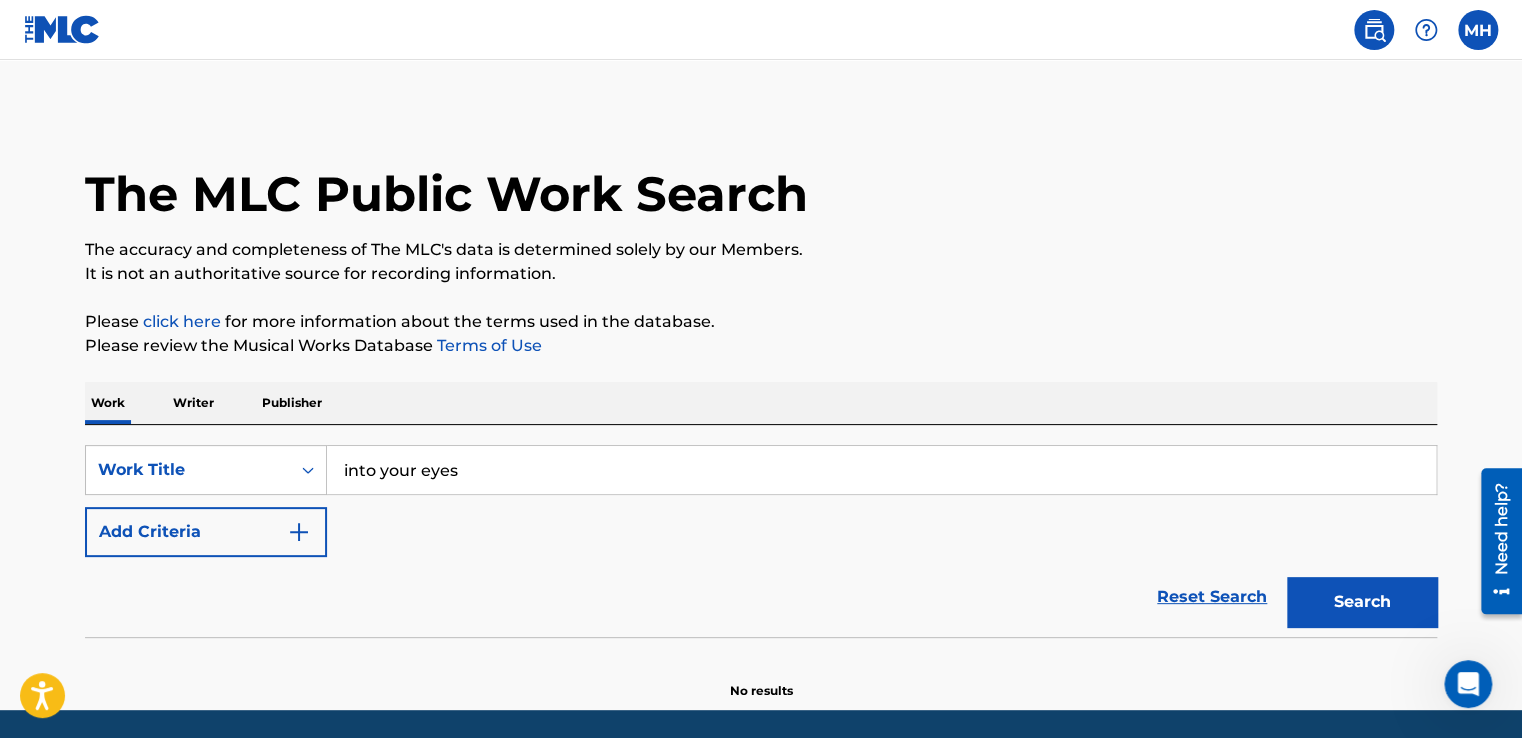 click on "Search" at bounding box center (1362, 602) 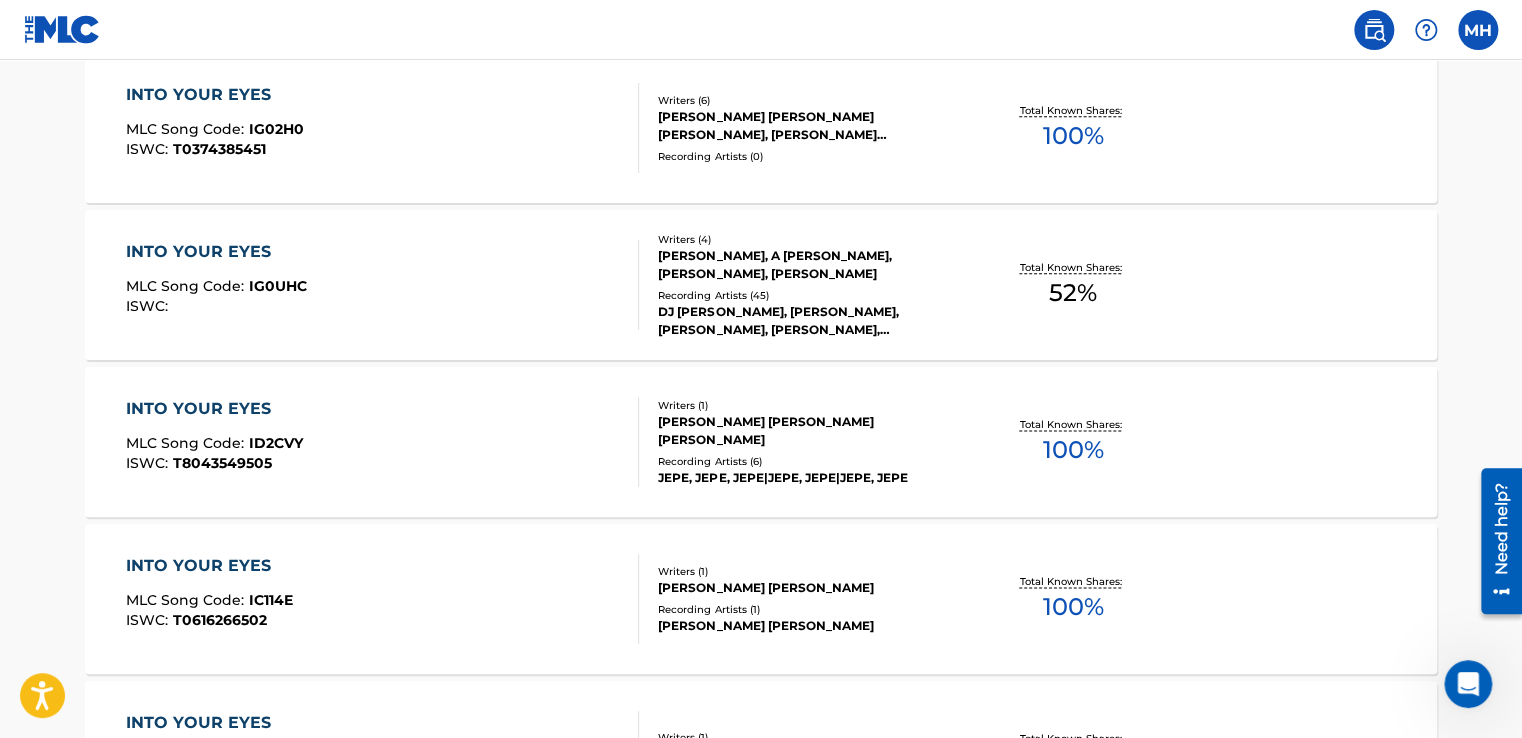 scroll, scrollTop: 1089, scrollLeft: 0, axis: vertical 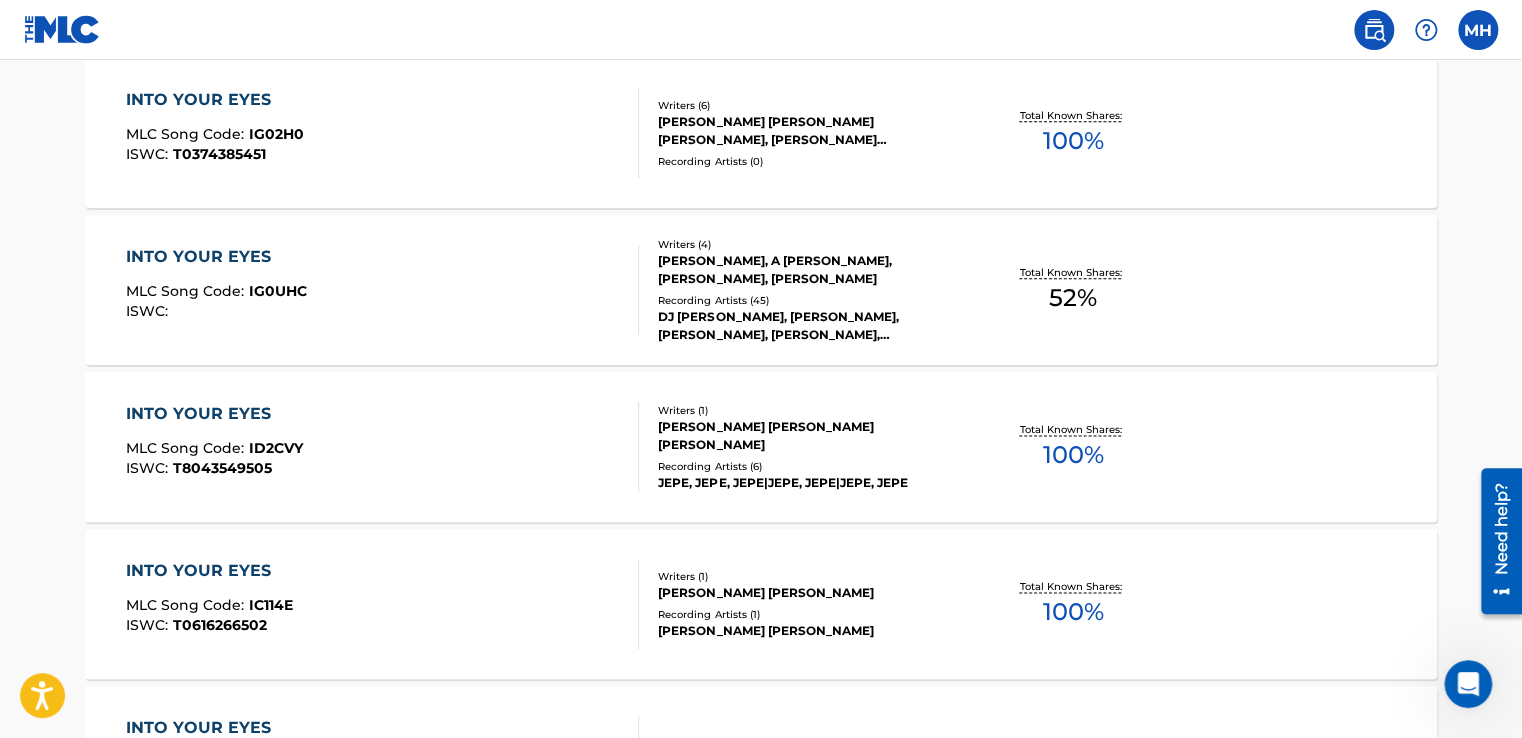 click on "100 %" at bounding box center [1072, 455] 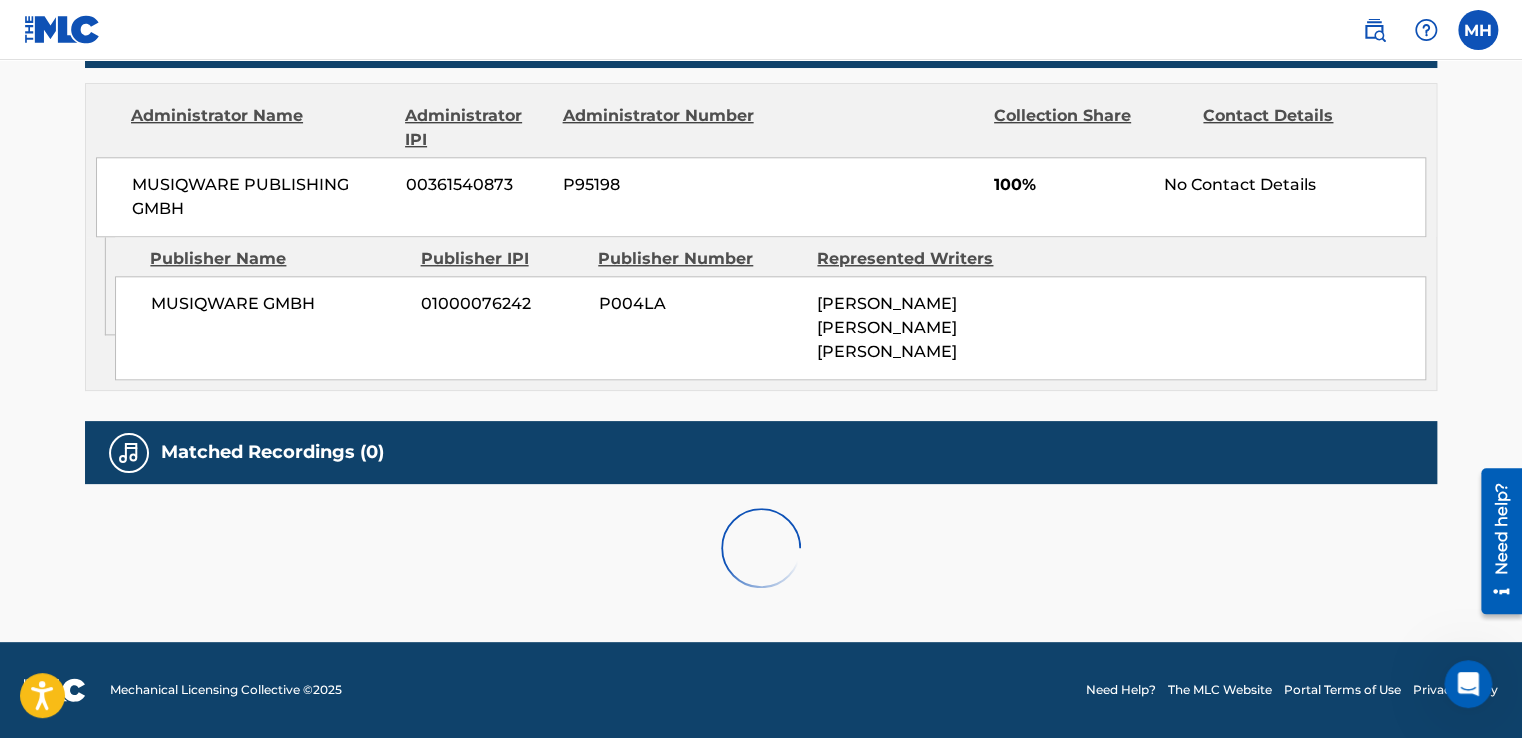 scroll, scrollTop: 0, scrollLeft: 0, axis: both 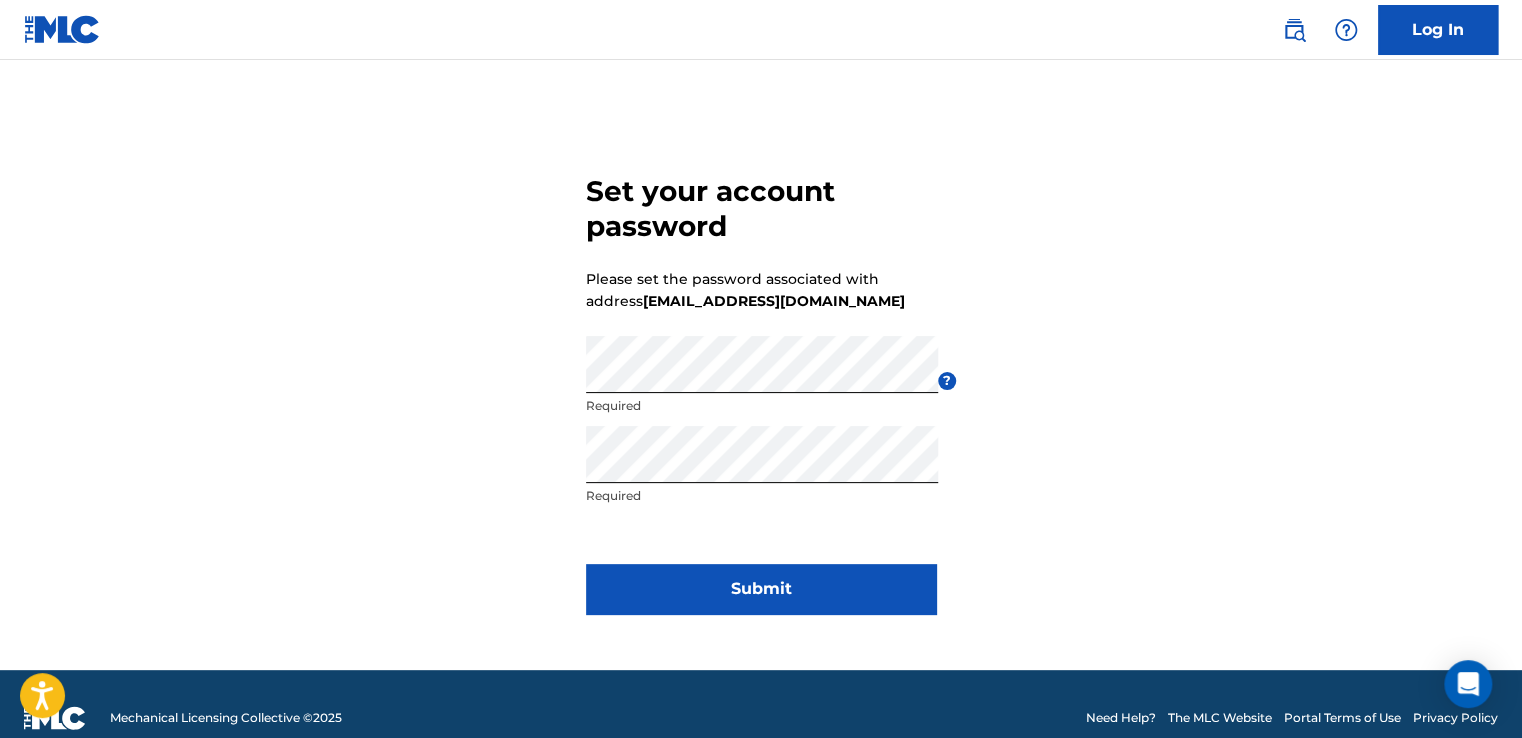 click on "Submit" at bounding box center [761, 589] 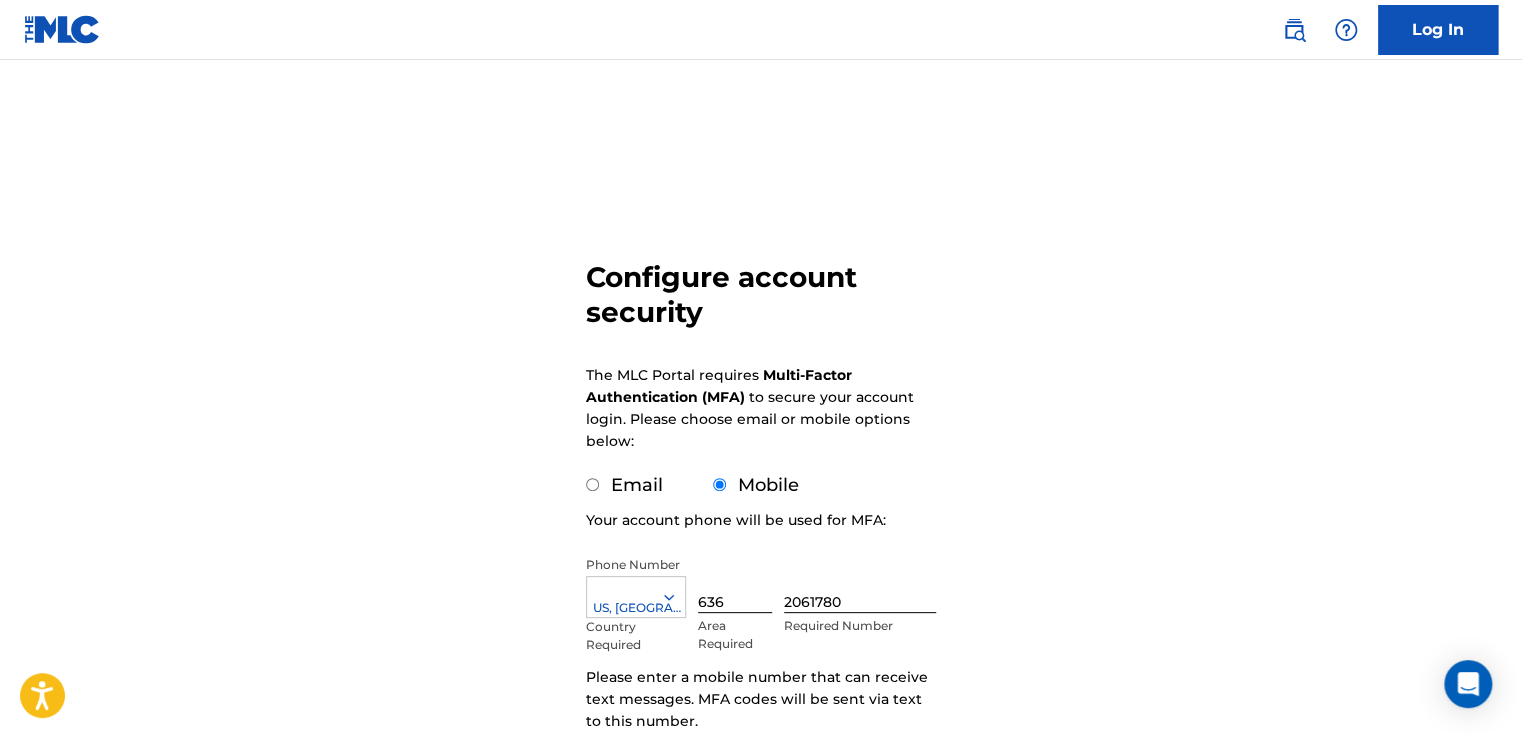 click on "Email" at bounding box center (592, 484) 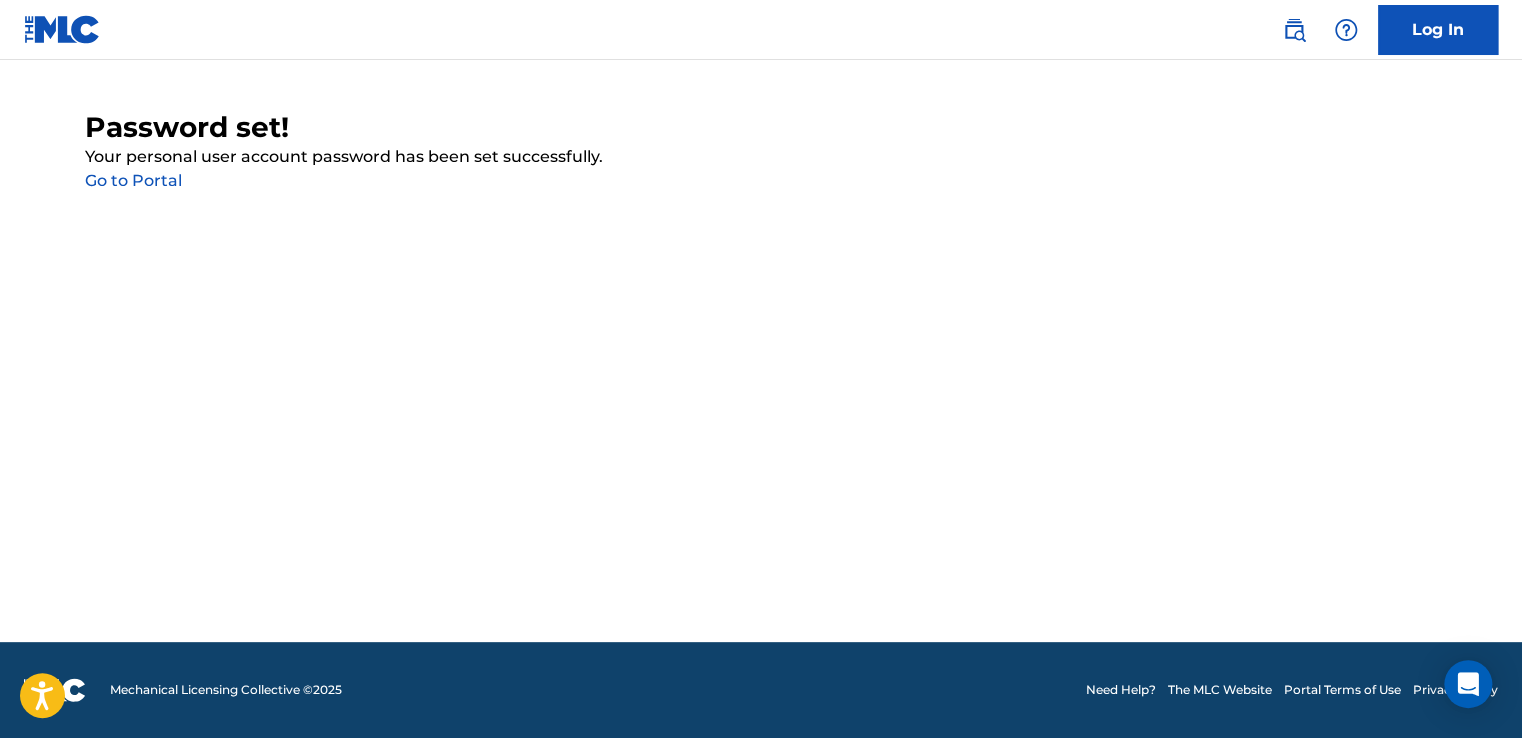 click on "Go to Portal" at bounding box center [133, 180] 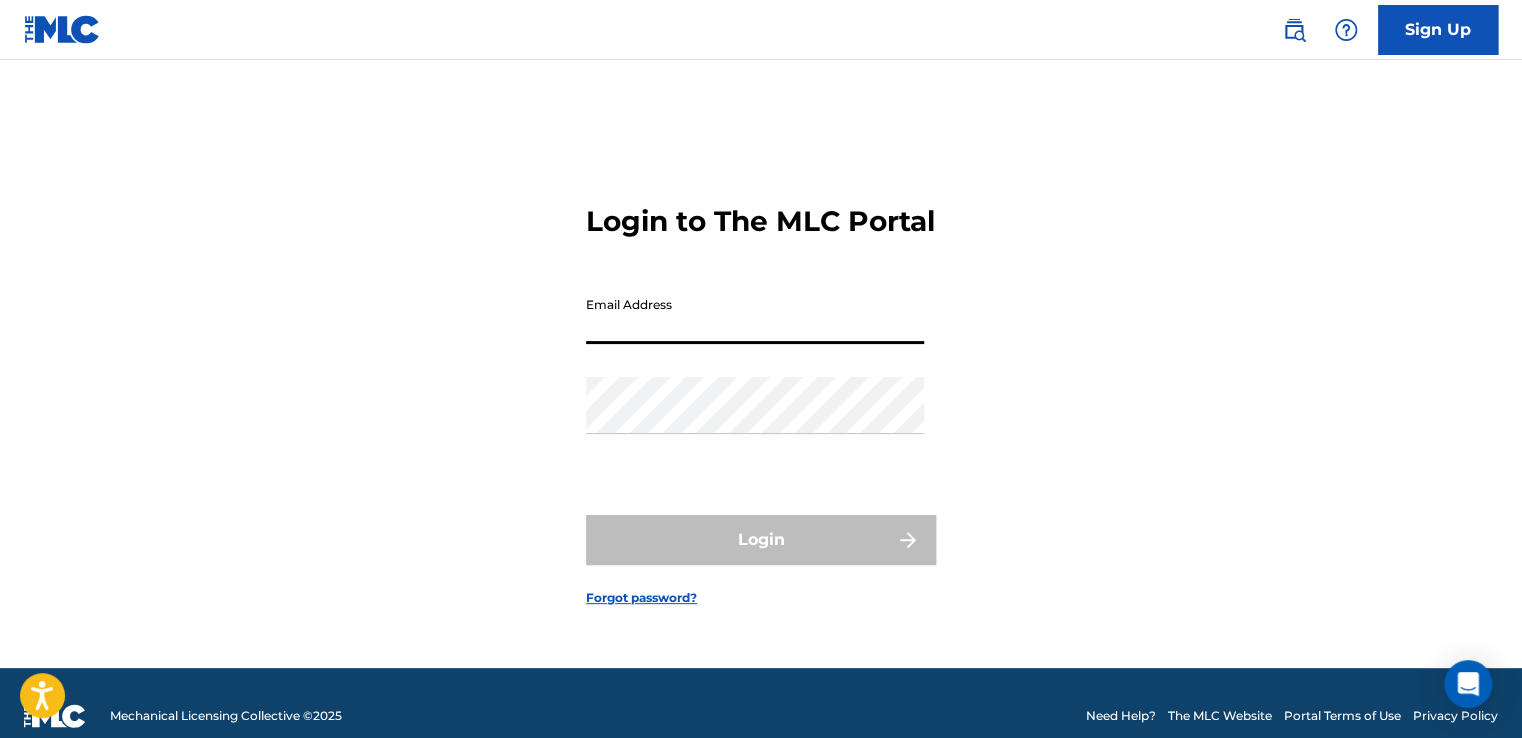 click on "Email Address" at bounding box center [755, 315] 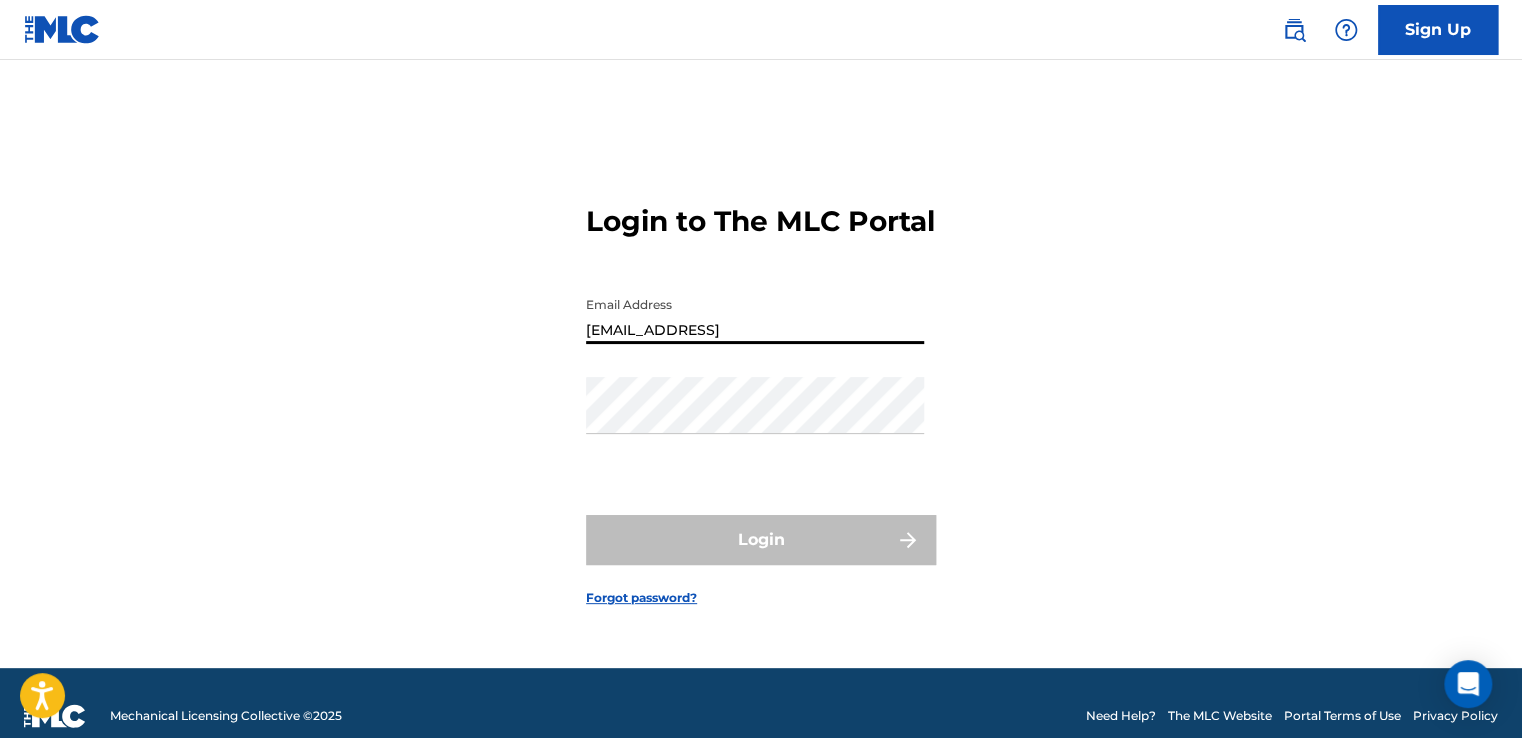 type on "MaxJoeSTL@gmail" 